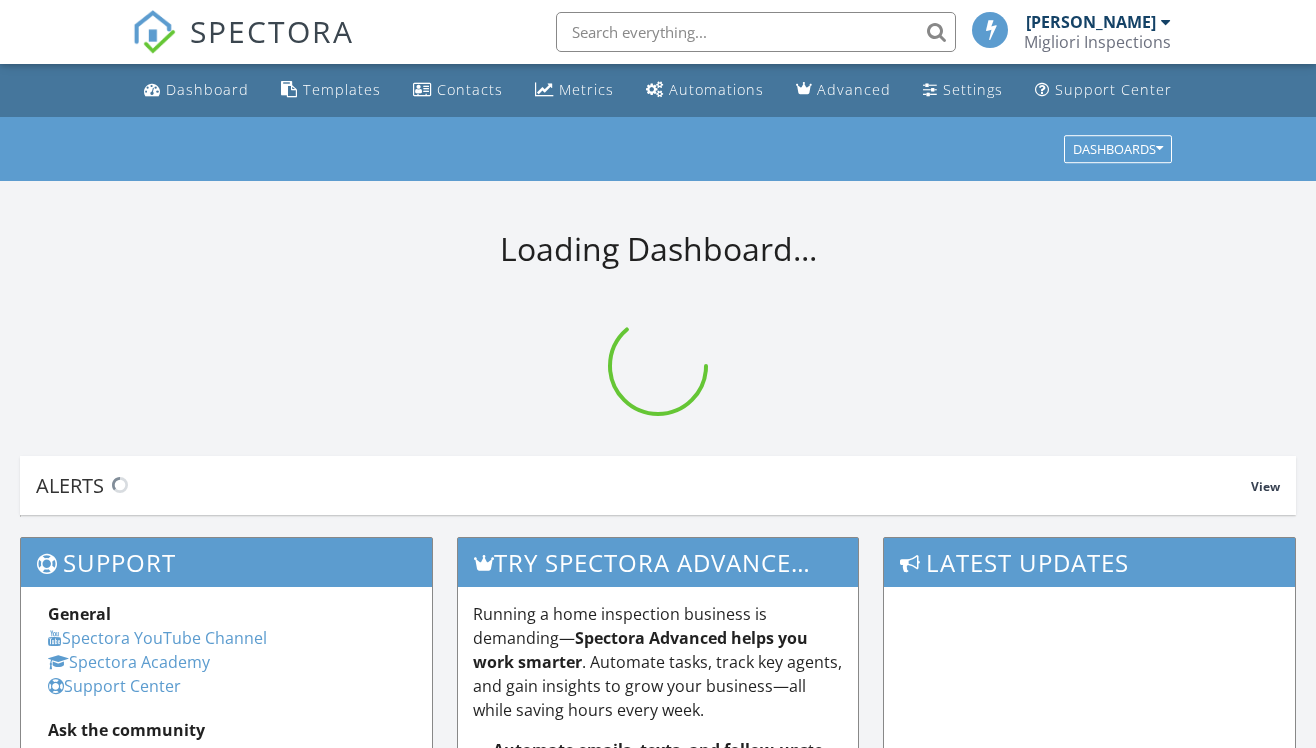 scroll, scrollTop: 0, scrollLeft: 0, axis: both 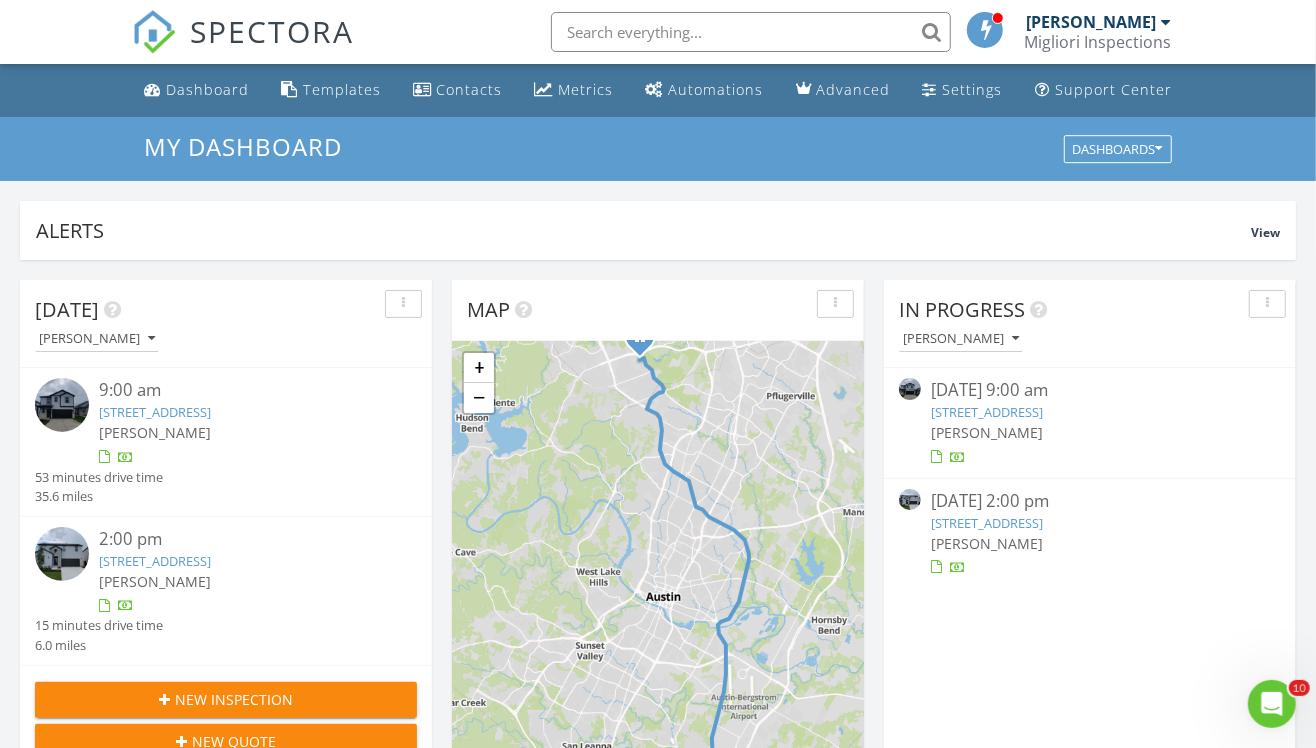 click on "[STREET_ADDRESS]" at bounding box center (987, 412) 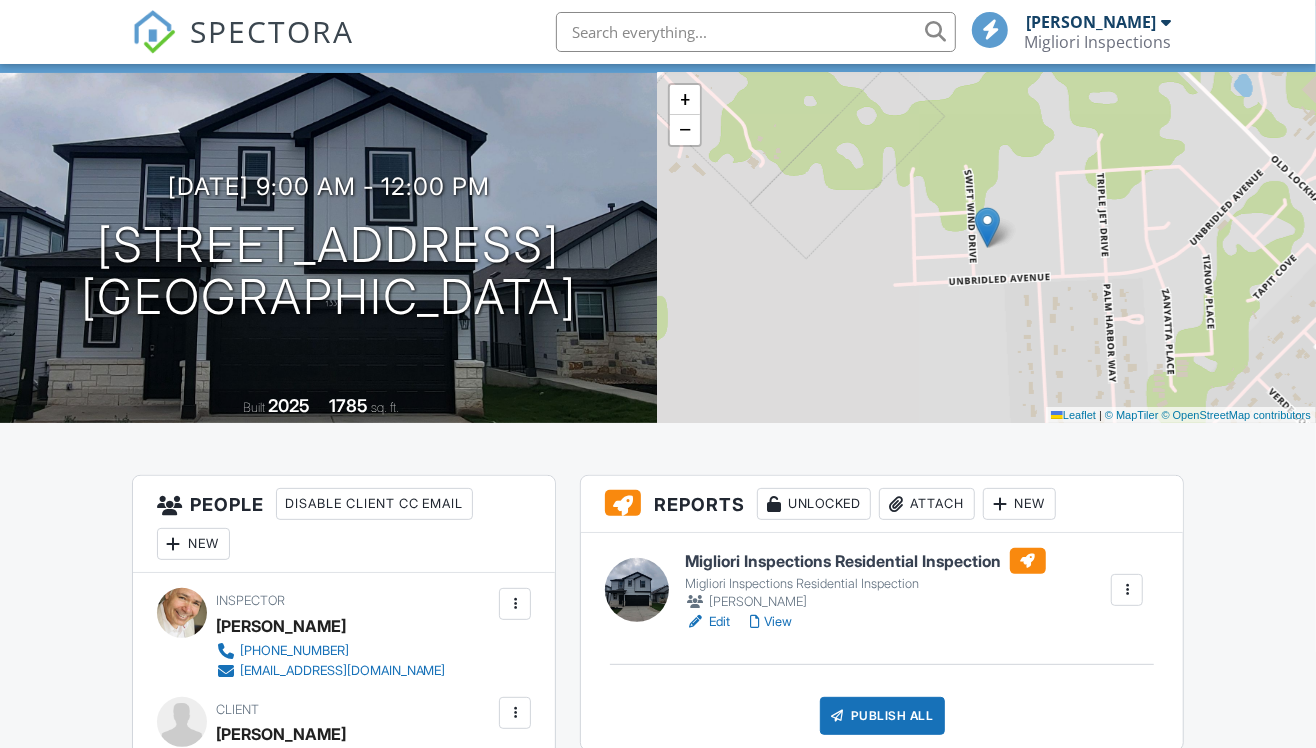 scroll, scrollTop: 111, scrollLeft: 0, axis: vertical 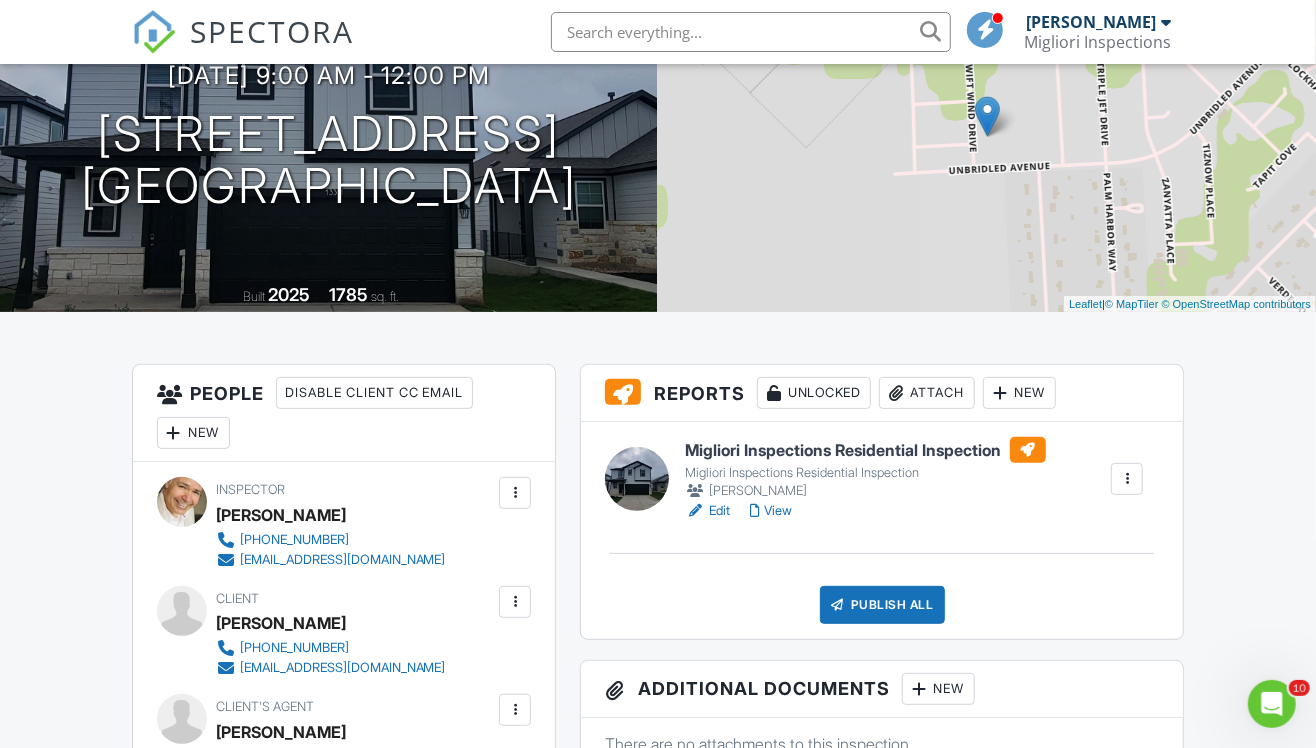 click on "Edit" at bounding box center [708, 511] 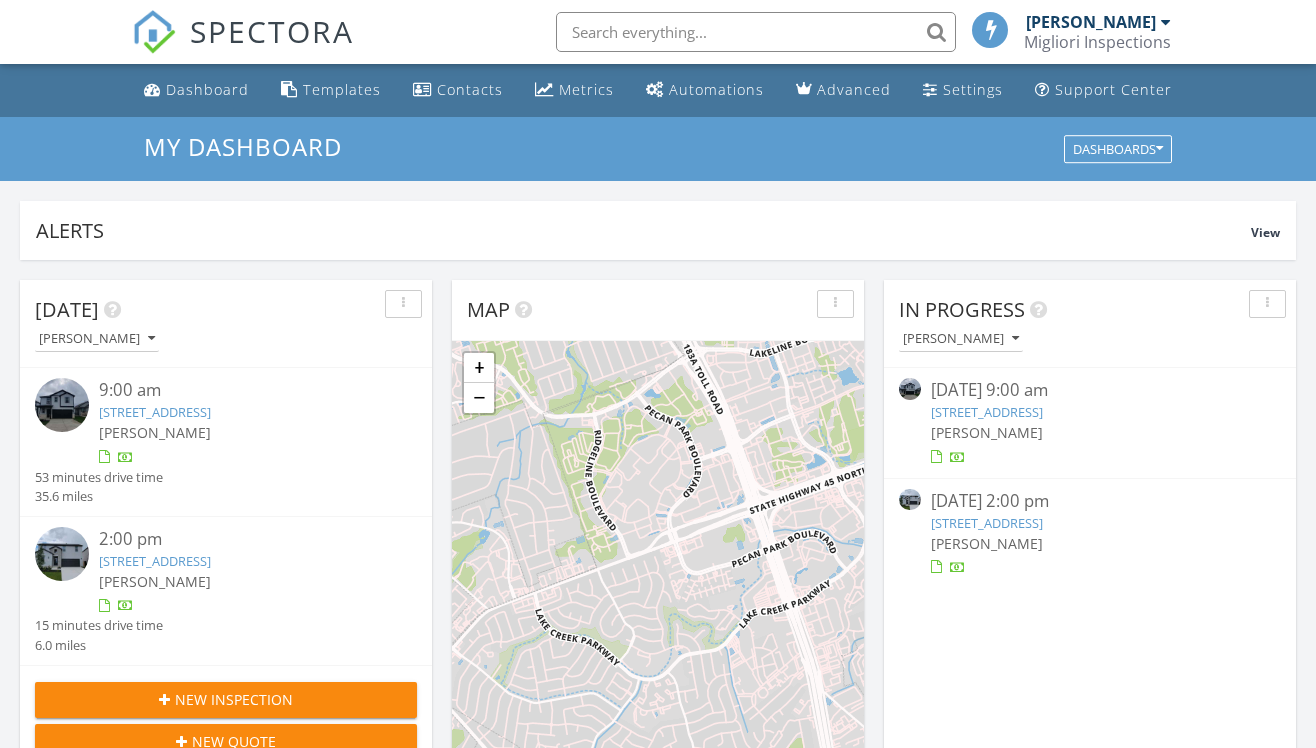 scroll, scrollTop: 0, scrollLeft: 0, axis: both 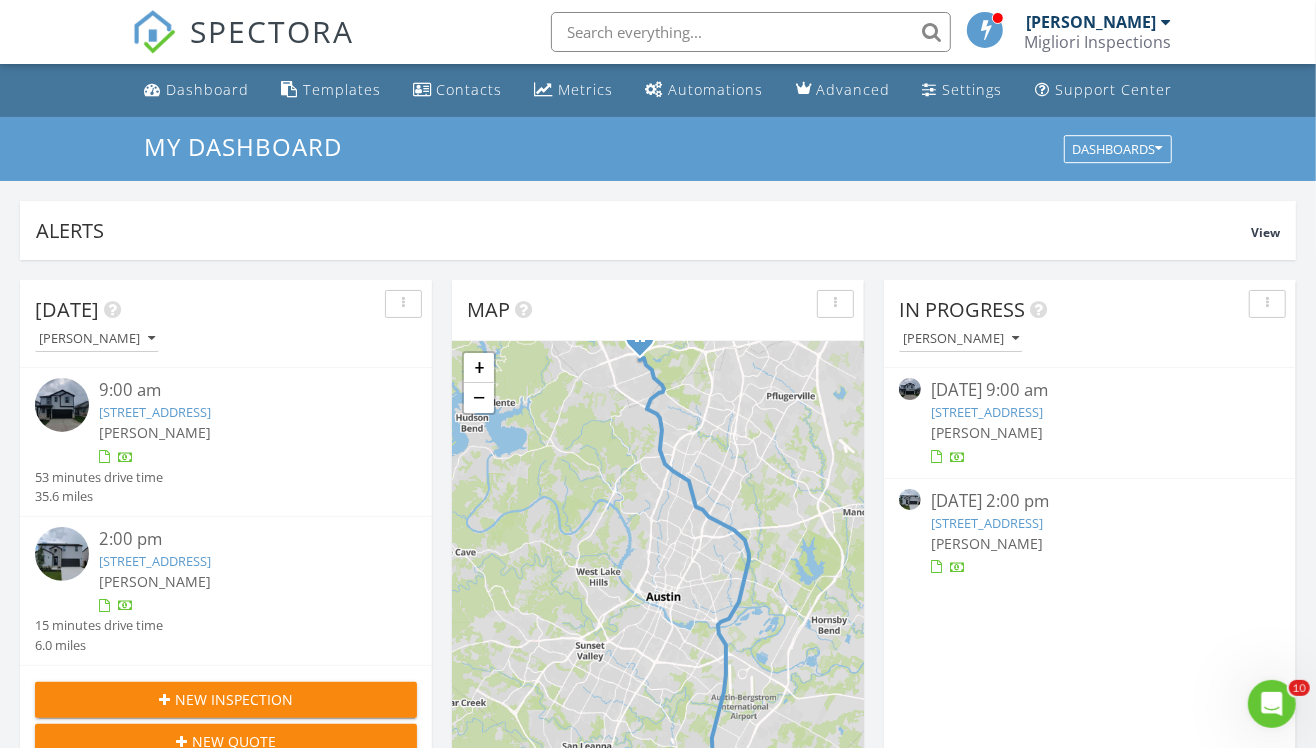 click on "[STREET_ADDRESS]" at bounding box center [987, 412] 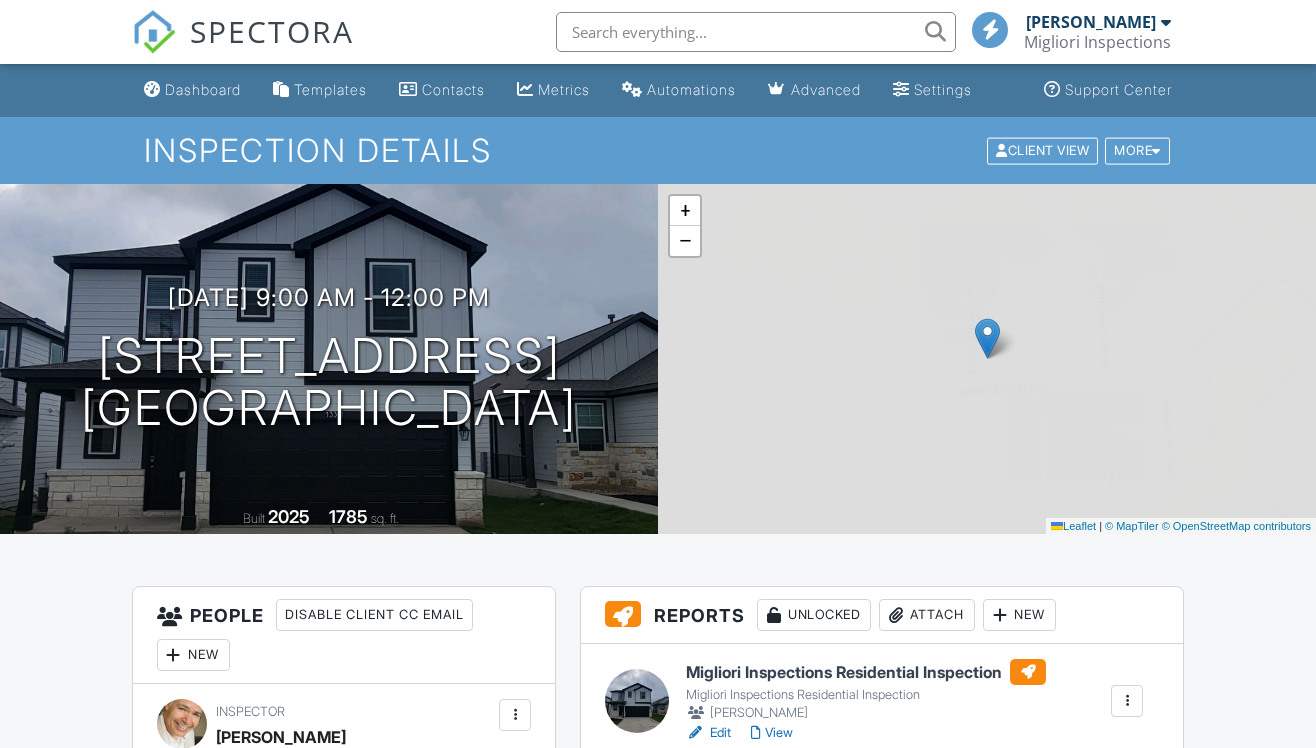 scroll, scrollTop: 0, scrollLeft: 0, axis: both 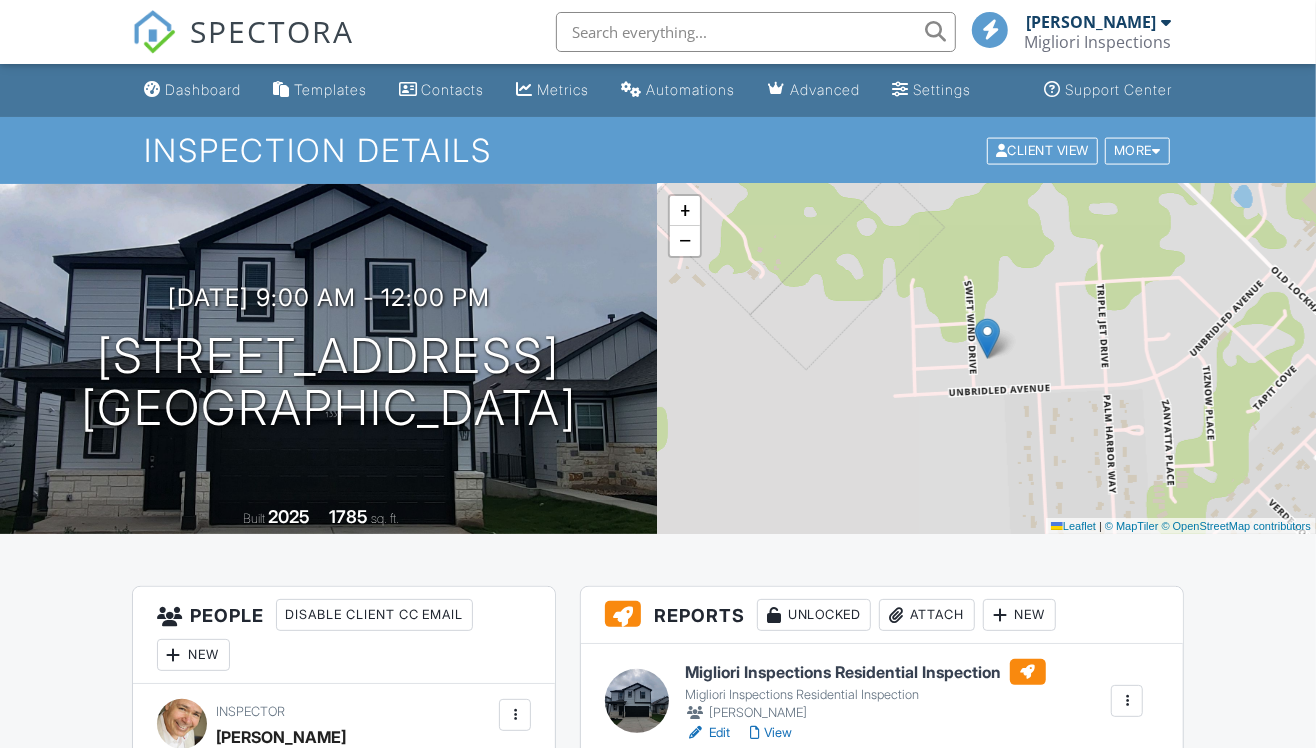 click on "View" at bounding box center [772, 733] 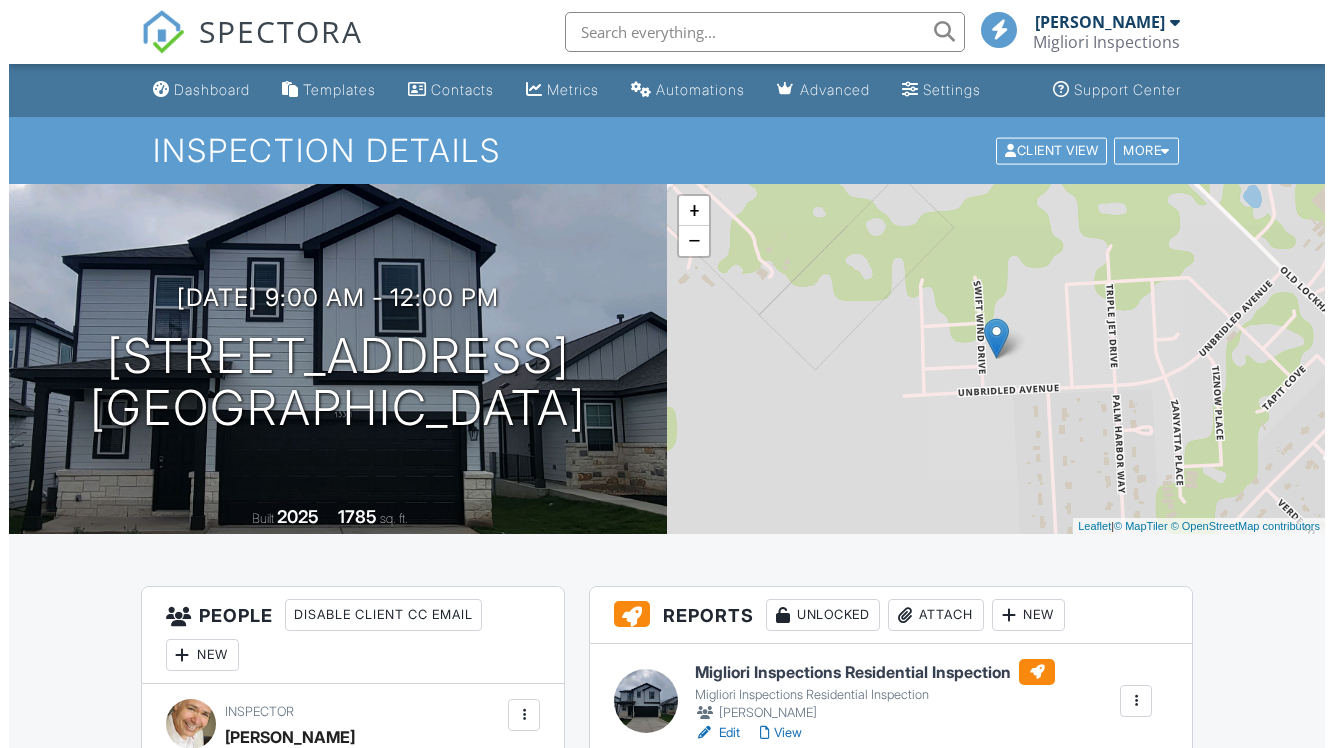 scroll, scrollTop: 111, scrollLeft: 0, axis: vertical 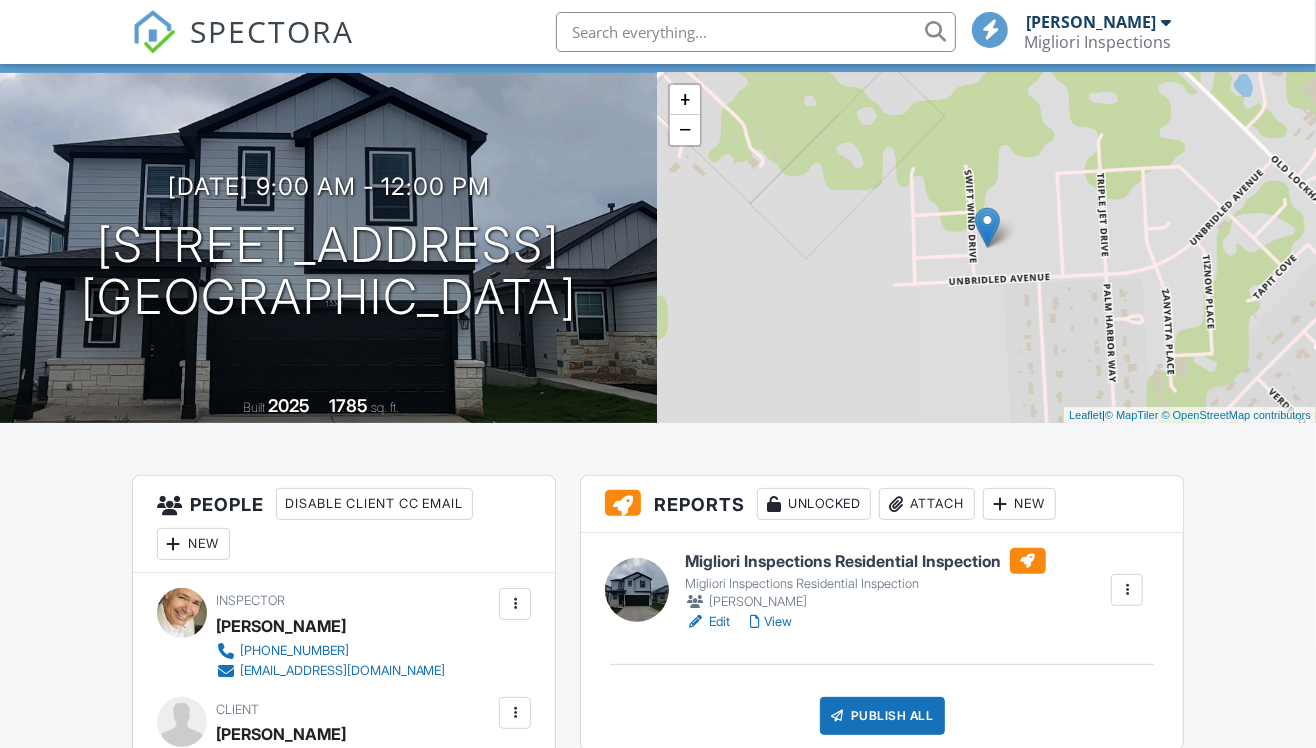 click on "Publish All" at bounding box center [882, 716] 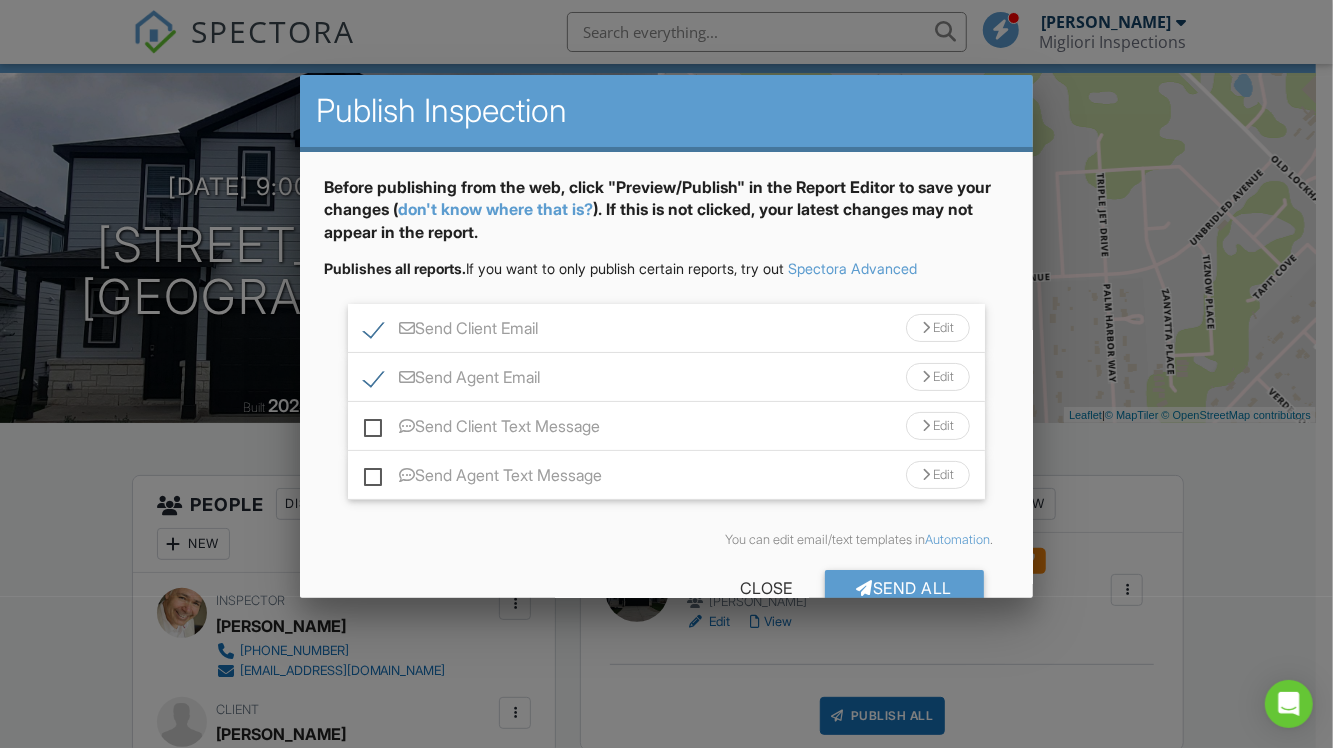 scroll, scrollTop: 111, scrollLeft: 0, axis: vertical 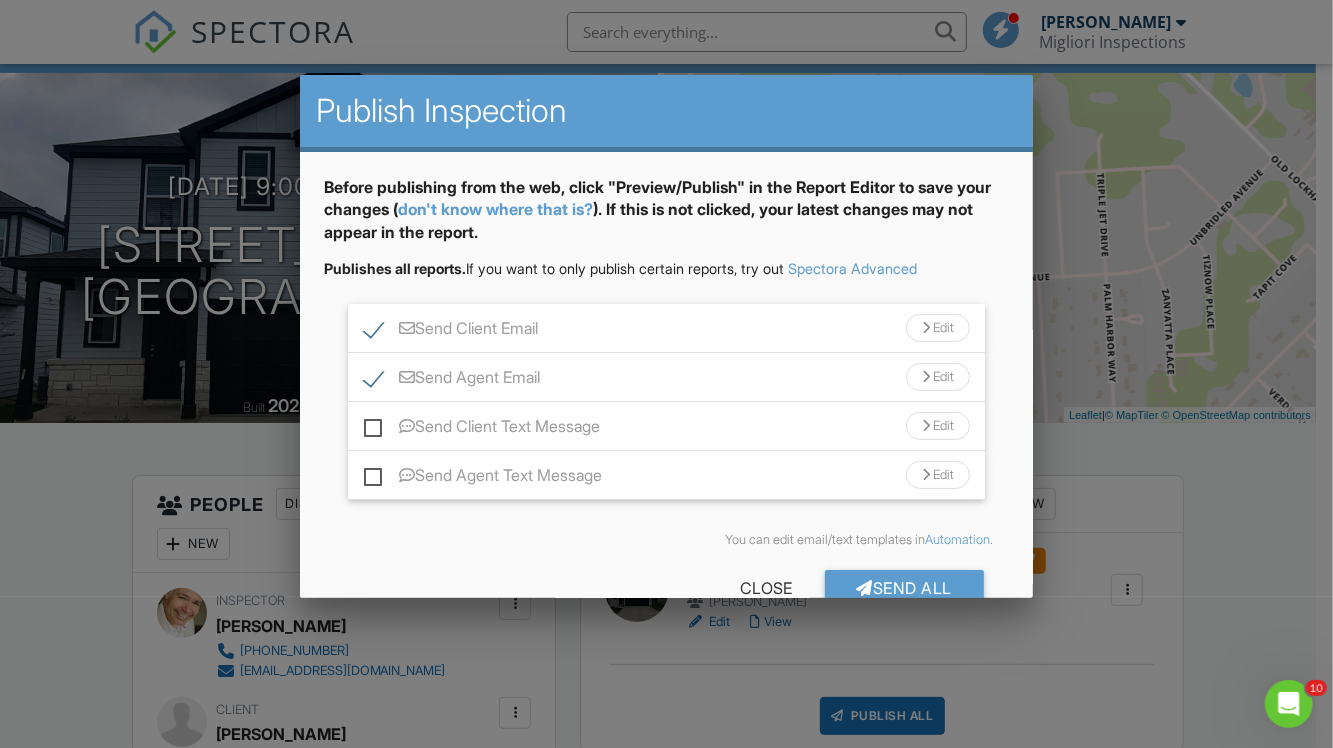 click on "Send All" at bounding box center (905, 588) 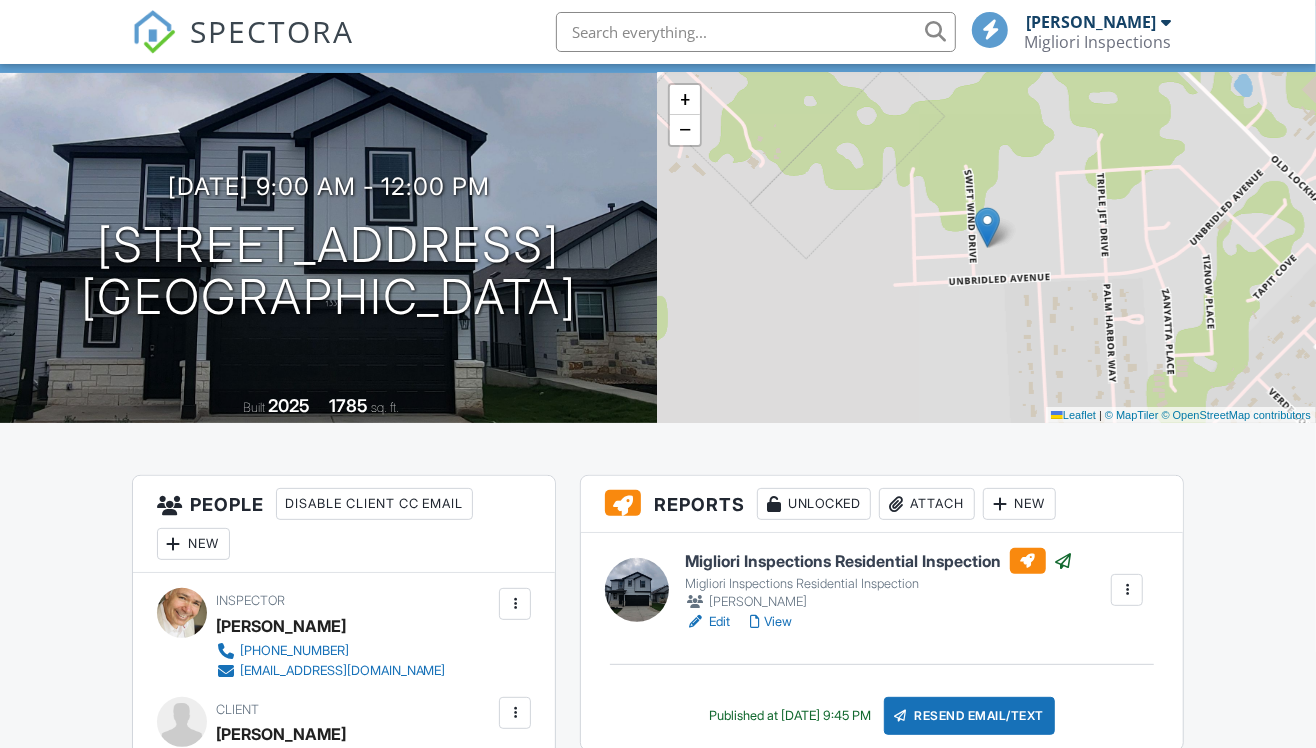 scroll, scrollTop: 111, scrollLeft: 0, axis: vertical 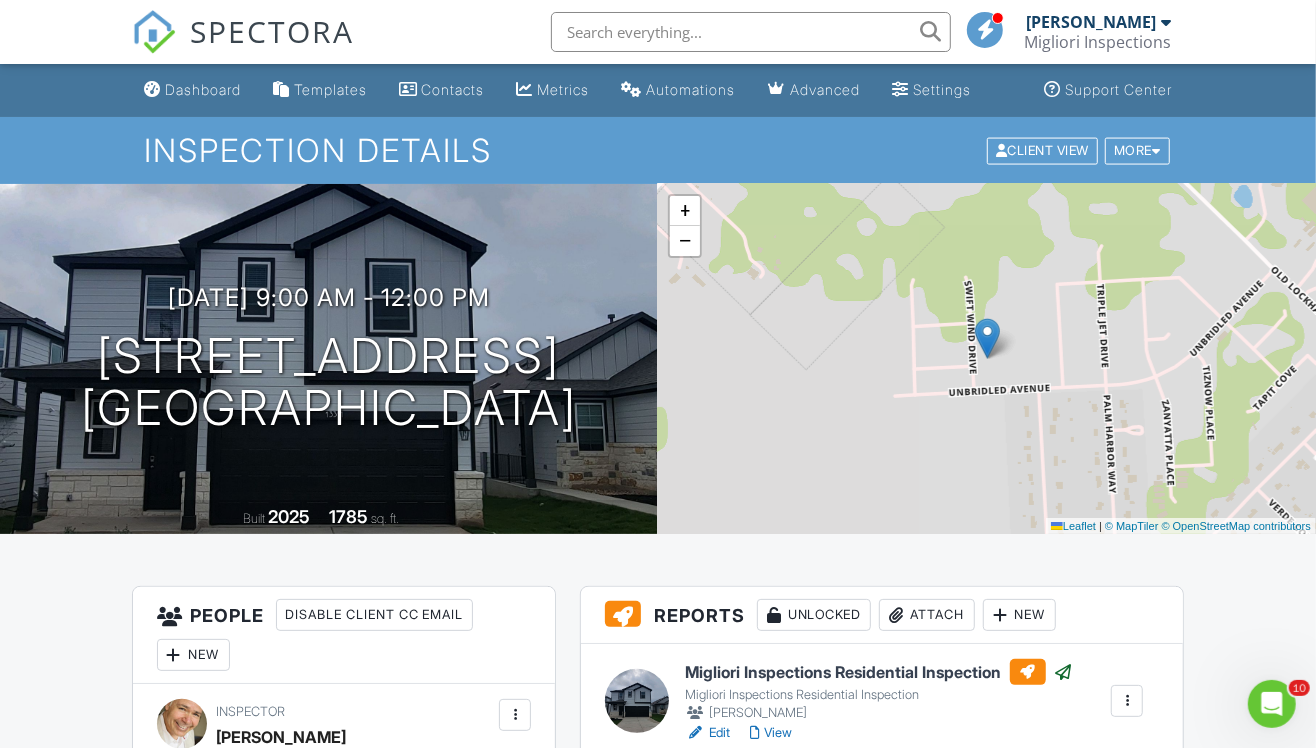 click on "Dashboard" at bounding box center [203, 89] 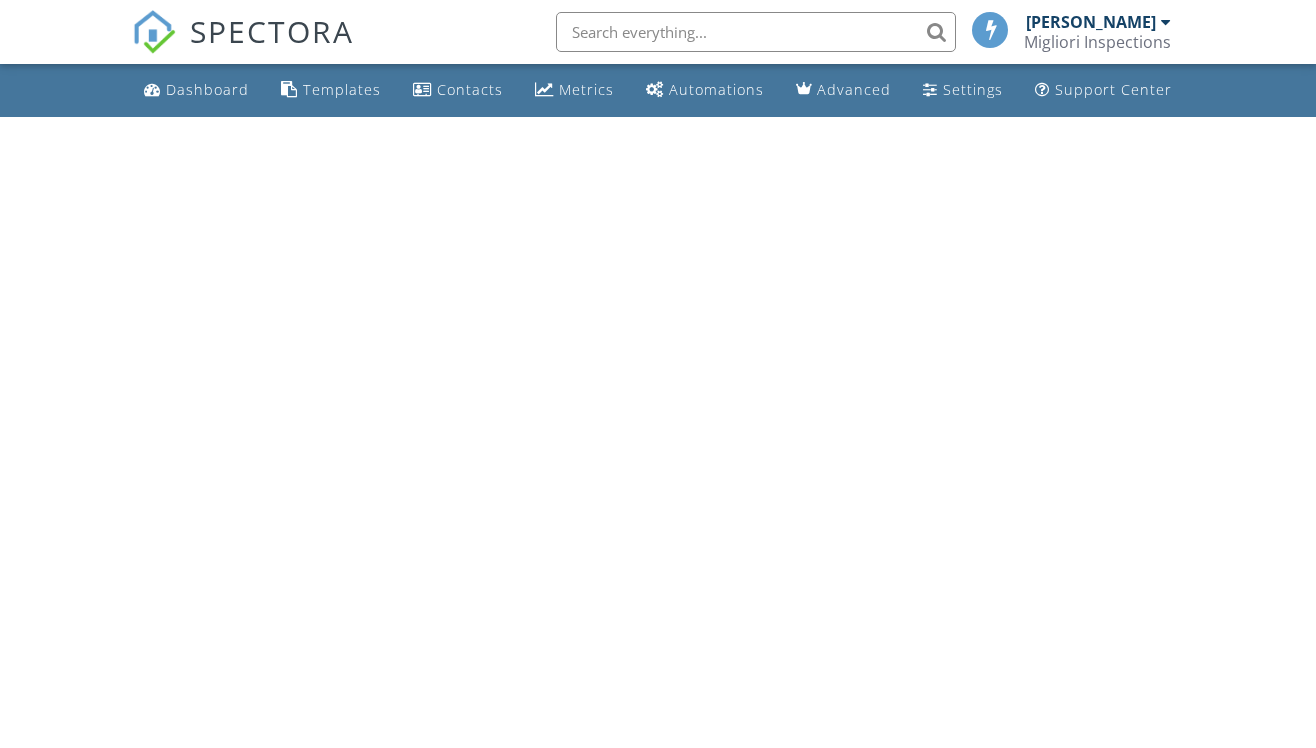 scroll, scrollTop: 0, scrollLeft: 0, axis: both 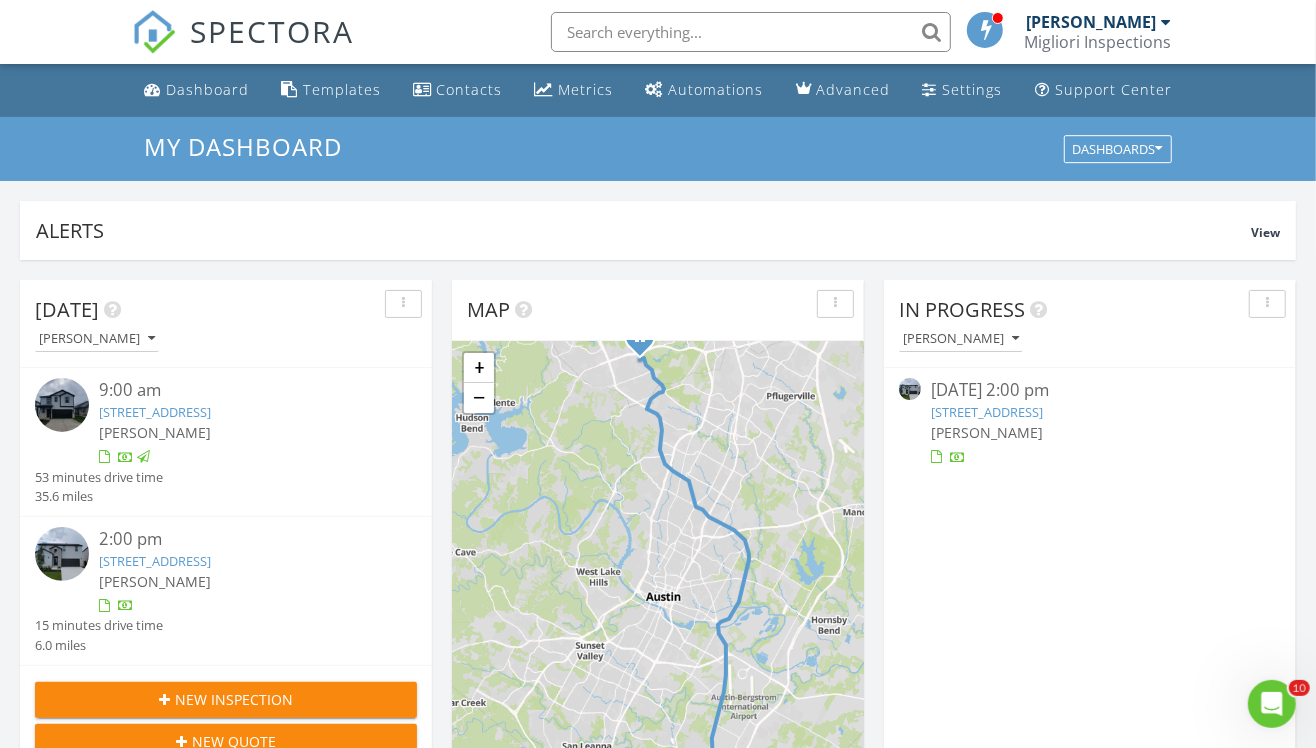 click on "[STREET_ADDRESS]" at bounding box center (987, 412) 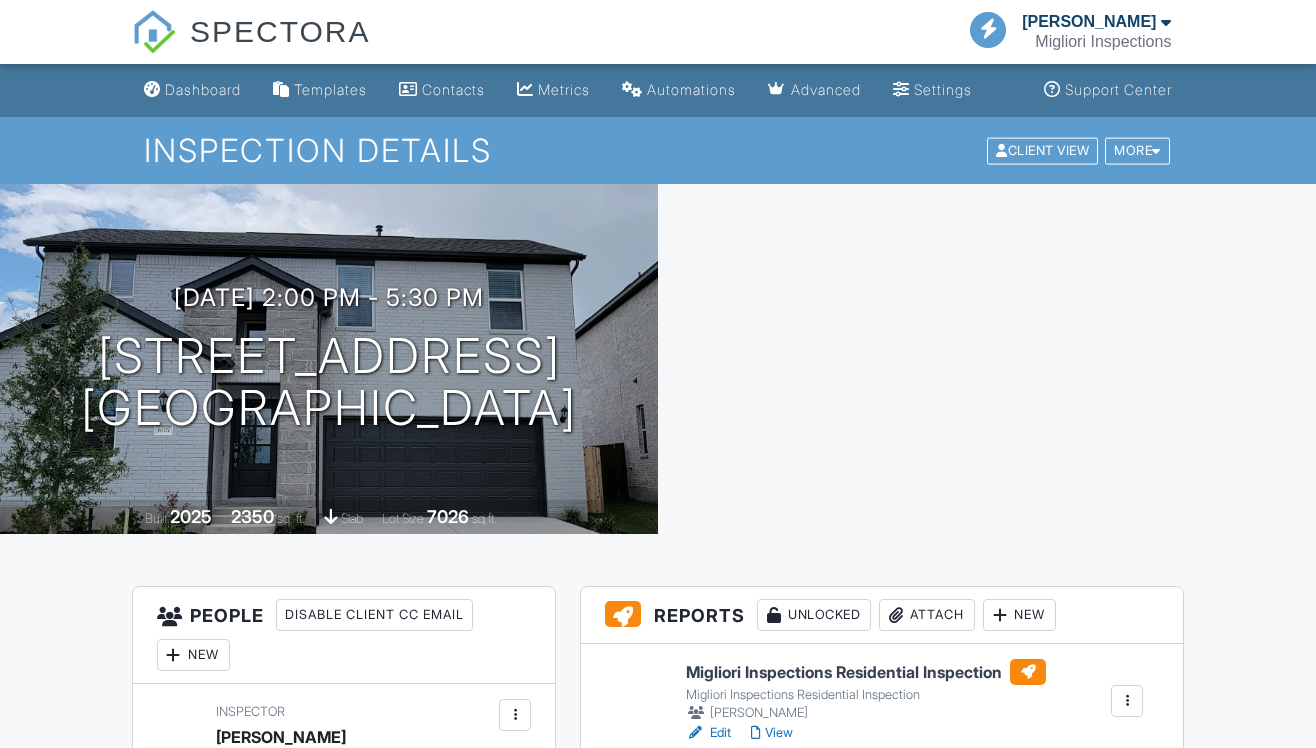 scroll, scrollTop: 0, scrollLeft: 0, axis: both 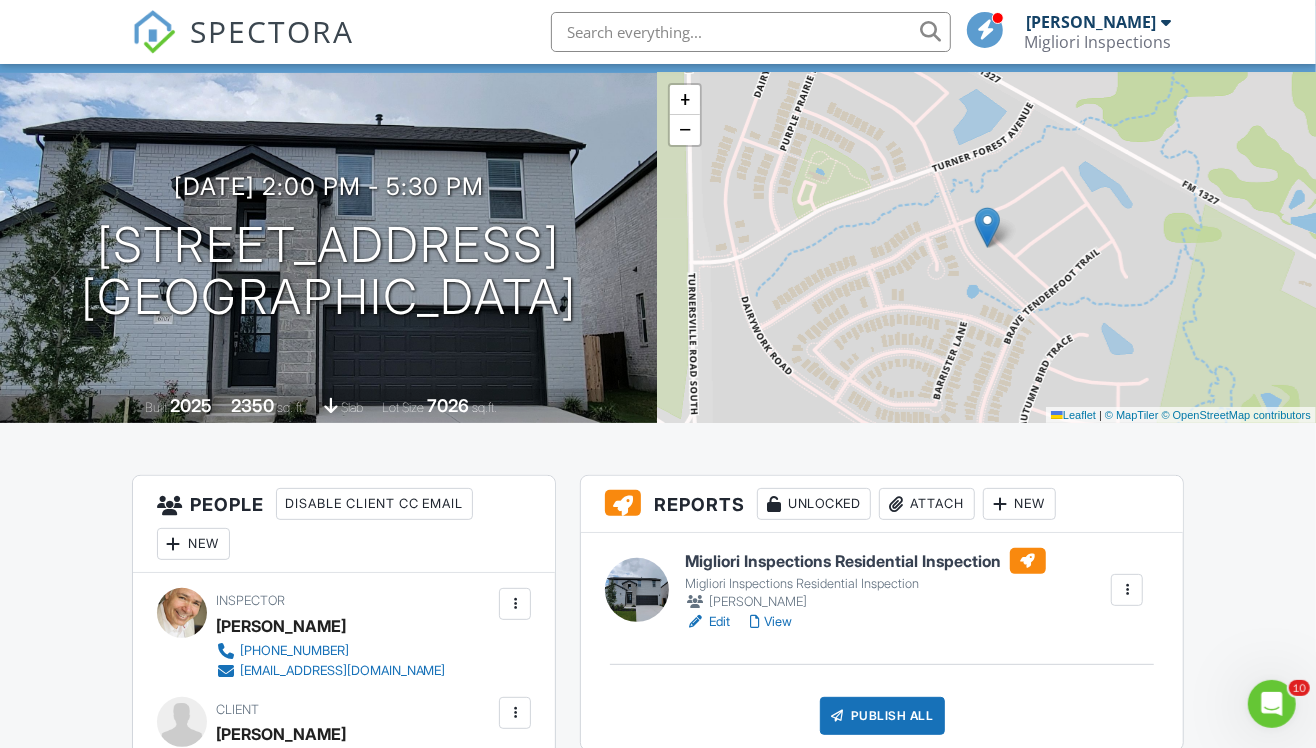 click on "Edit" at bounding box center [708, 622] 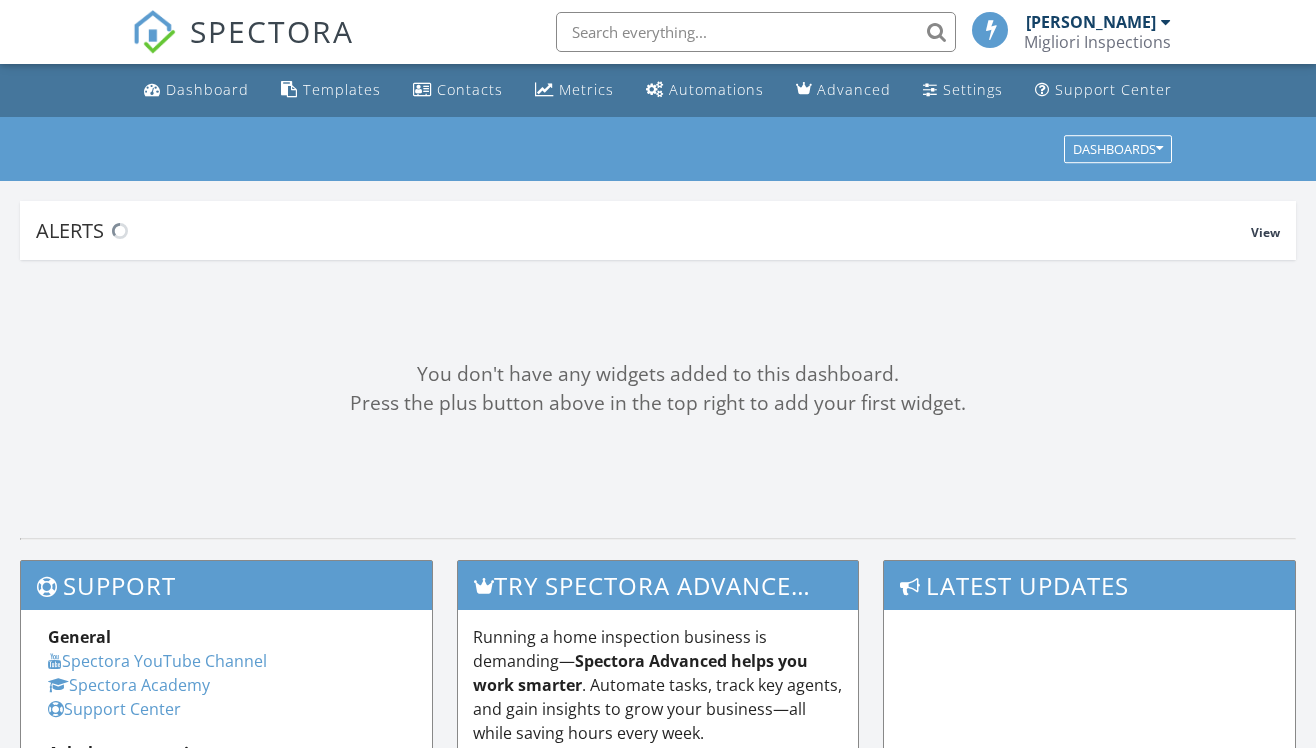 scroll, scrollTop: 0, scrollLeft: 0, axis: both 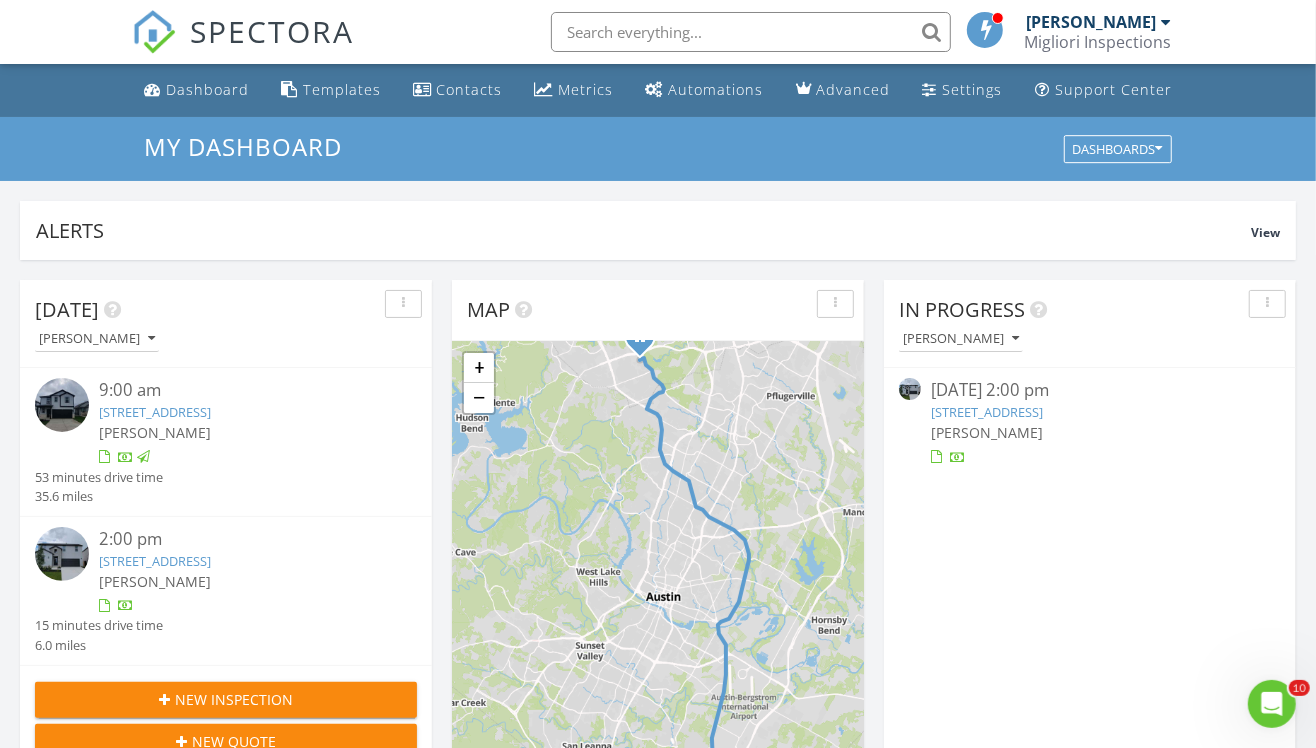 click on "6707 Soaring Skies Dr, Buda, TX 78610" at bounding box center [987, 412] 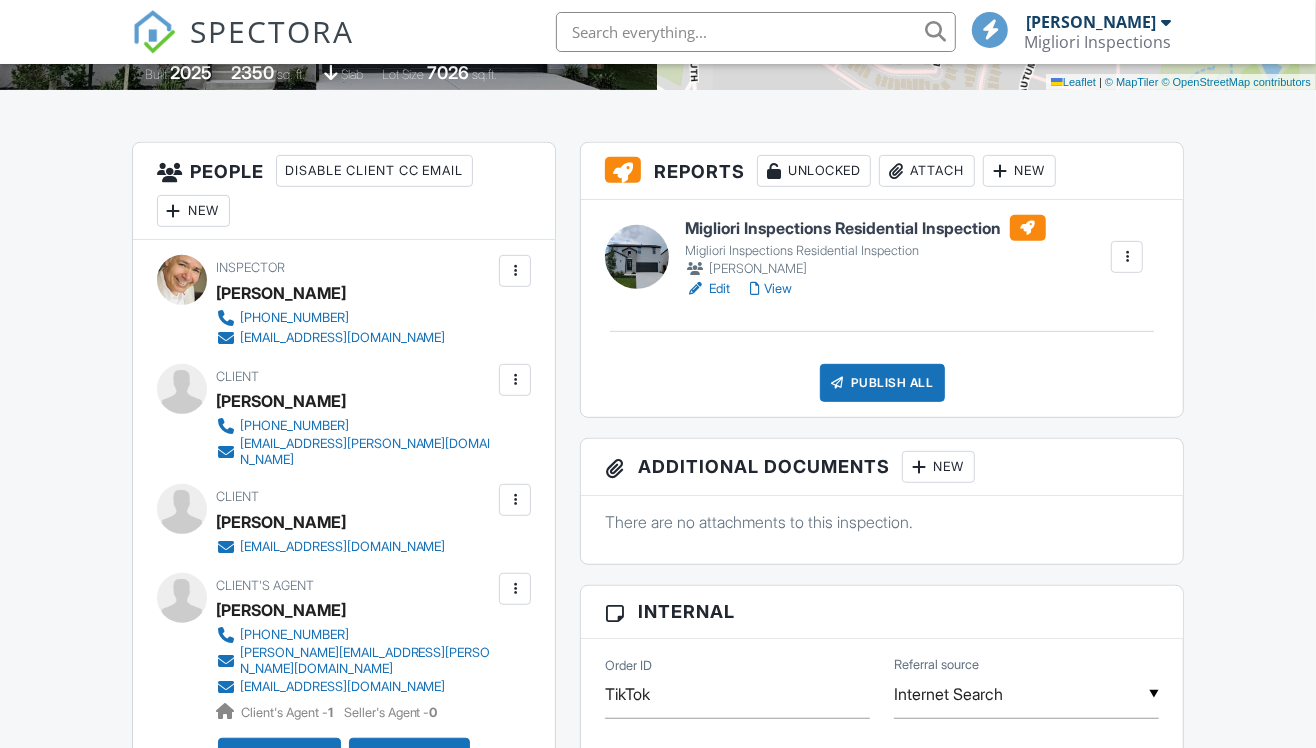 scroll, scrollTop: 444, scrollLeft: 0, axis: vertical 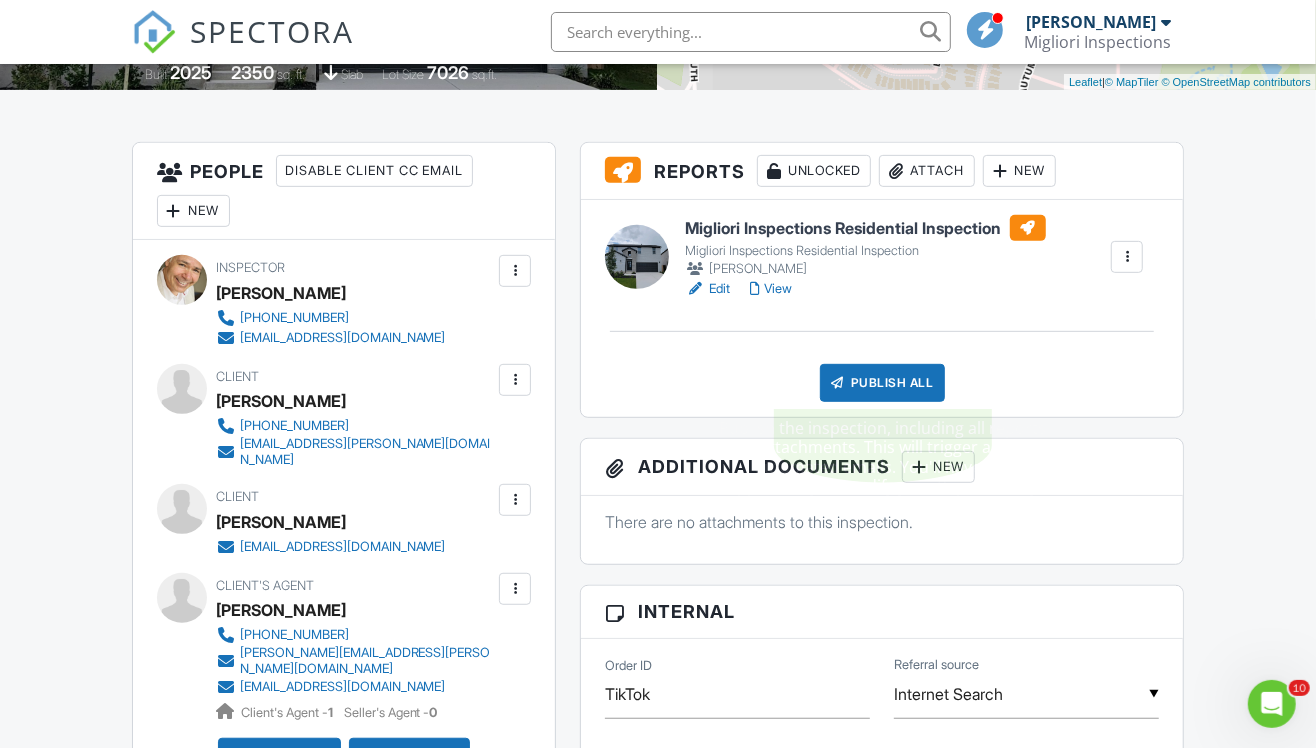 click on "Publish All" at bounding box center (882, 383) 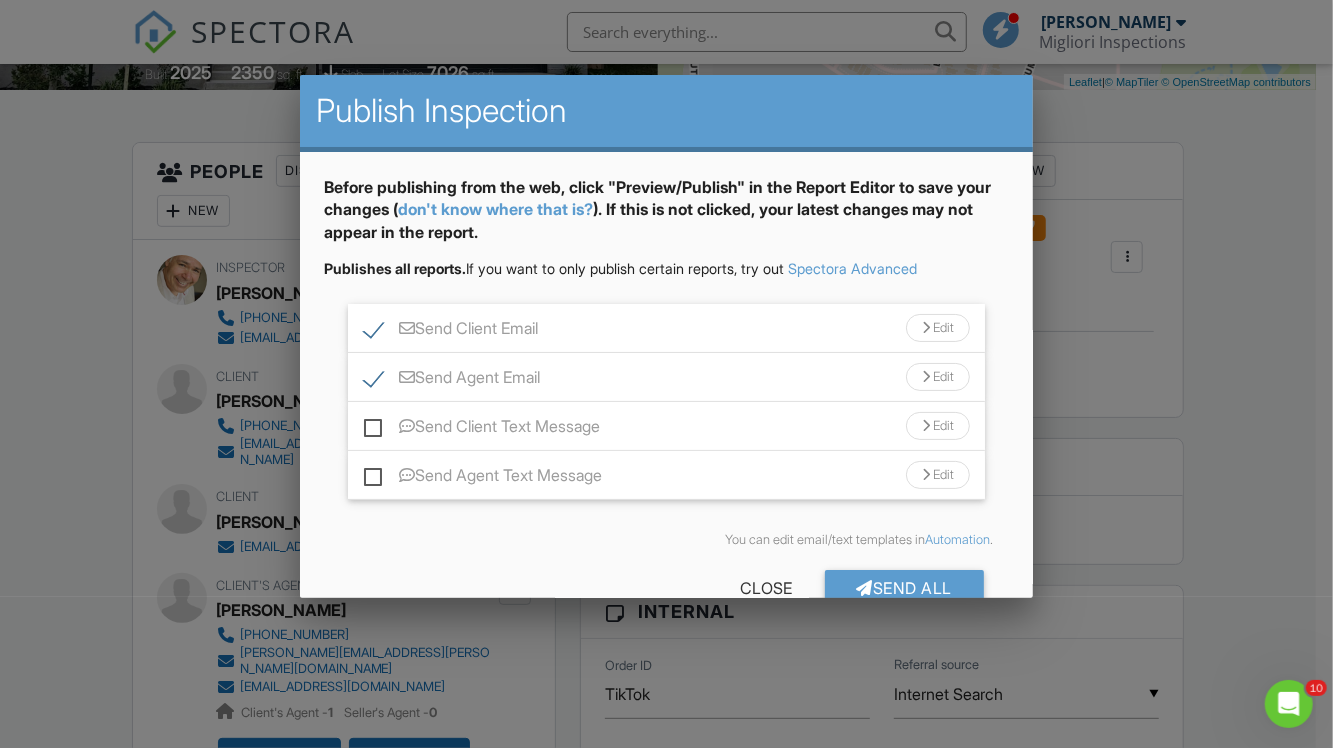 click on "Send All" at bounding box center (905, 588) 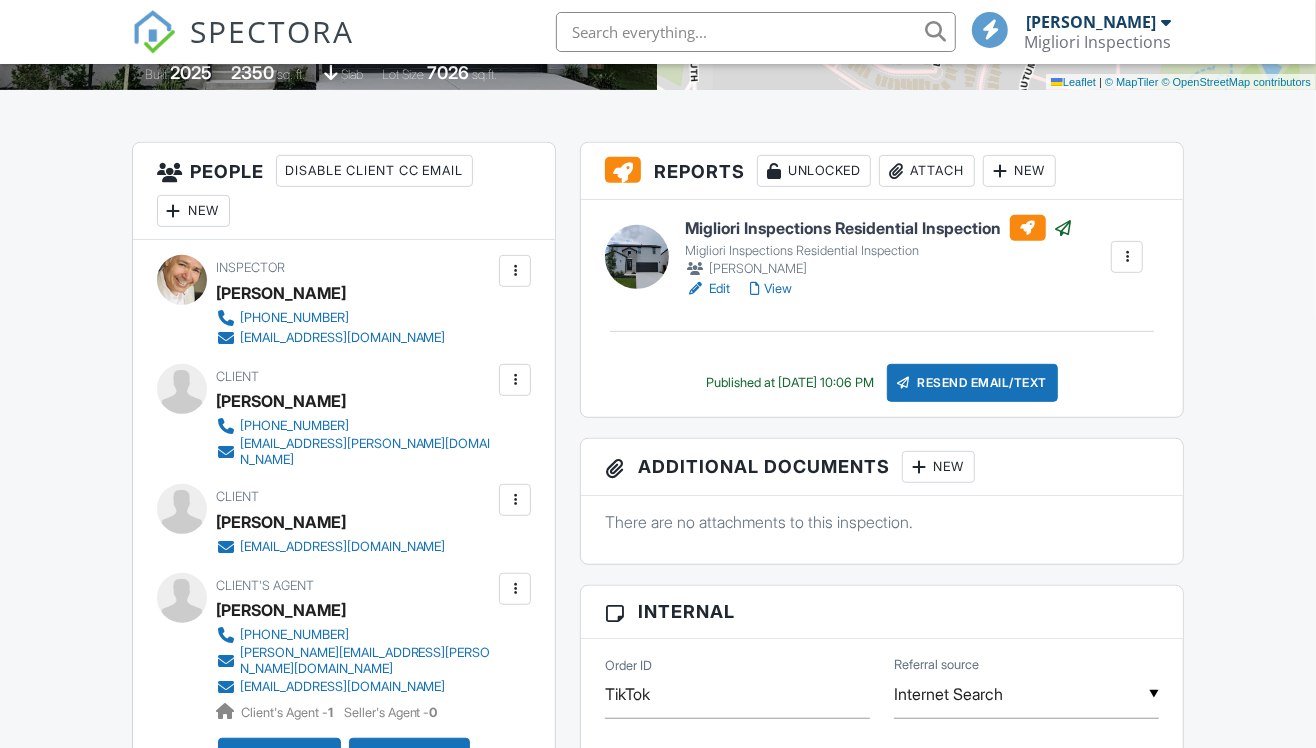 scroll, scrollTop: 0, scrollLeft: 0, axis: both 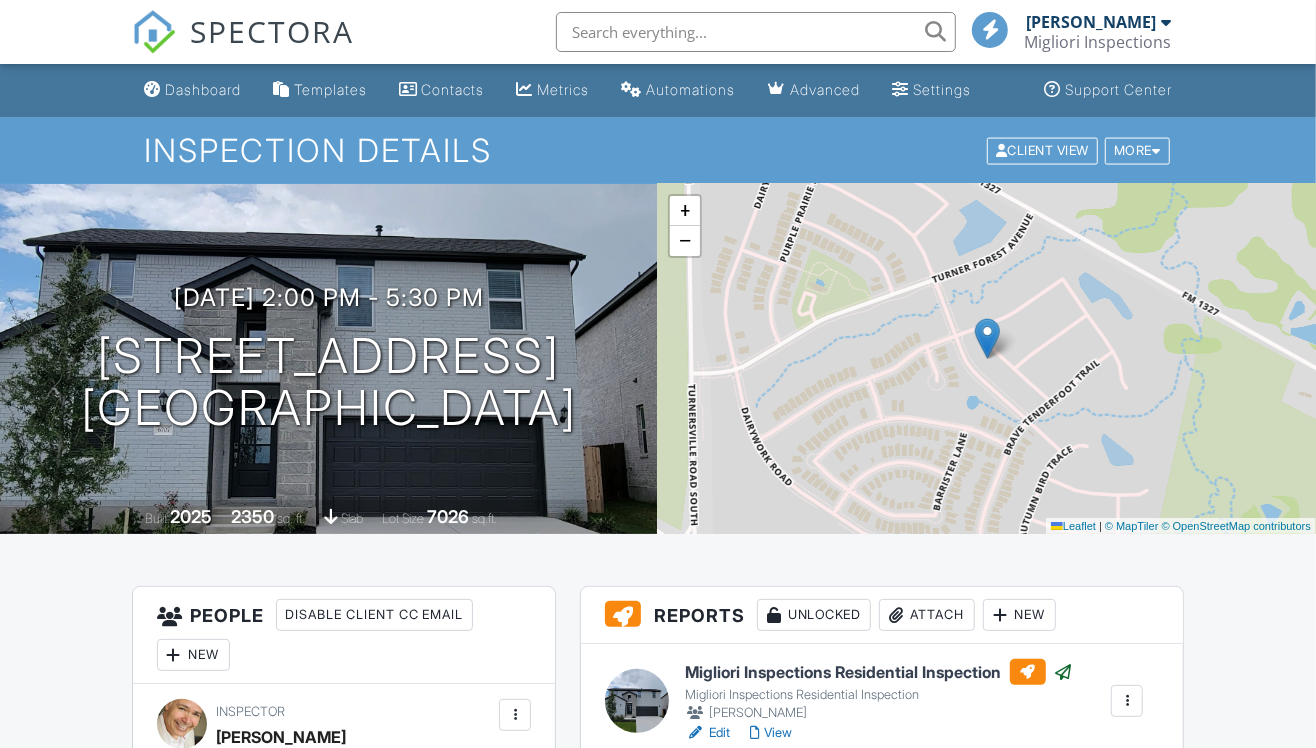 click on "Metrics" at bounding box center [553, 90] 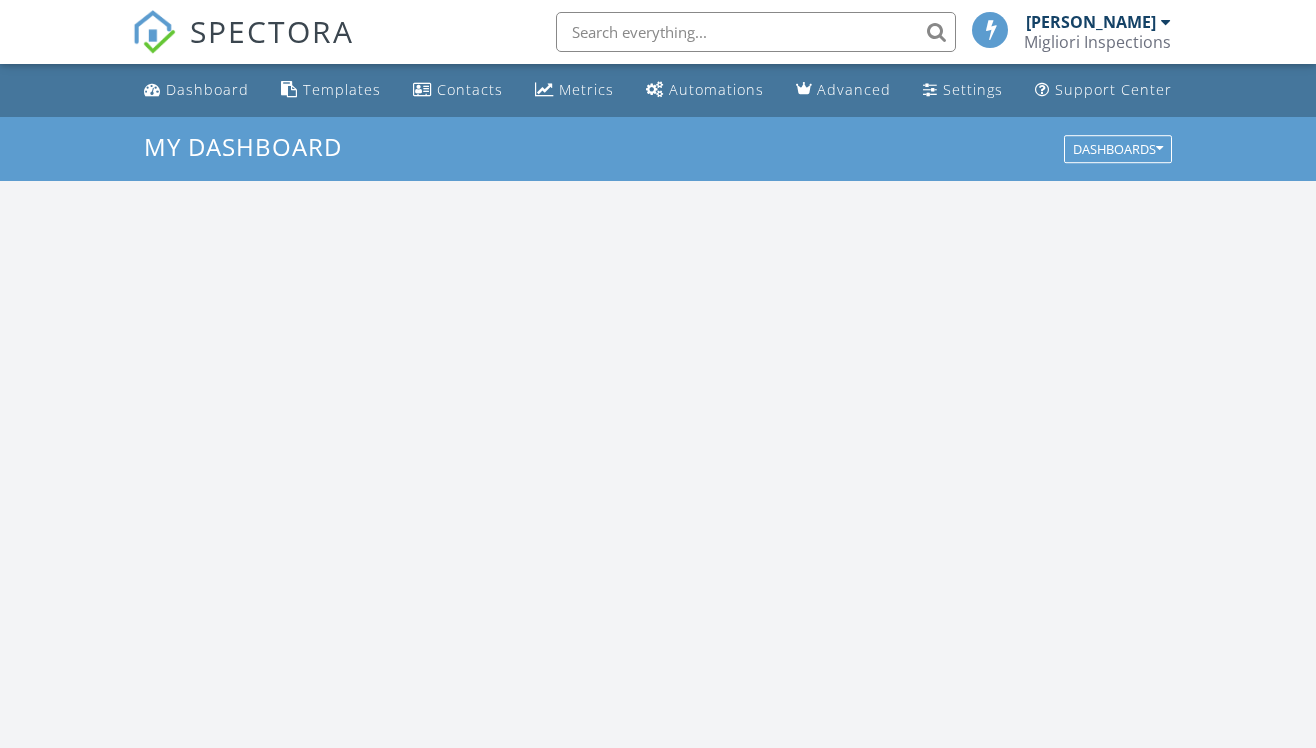 scroll, scrollTop: 0, scrollLeft: 0, axis: both 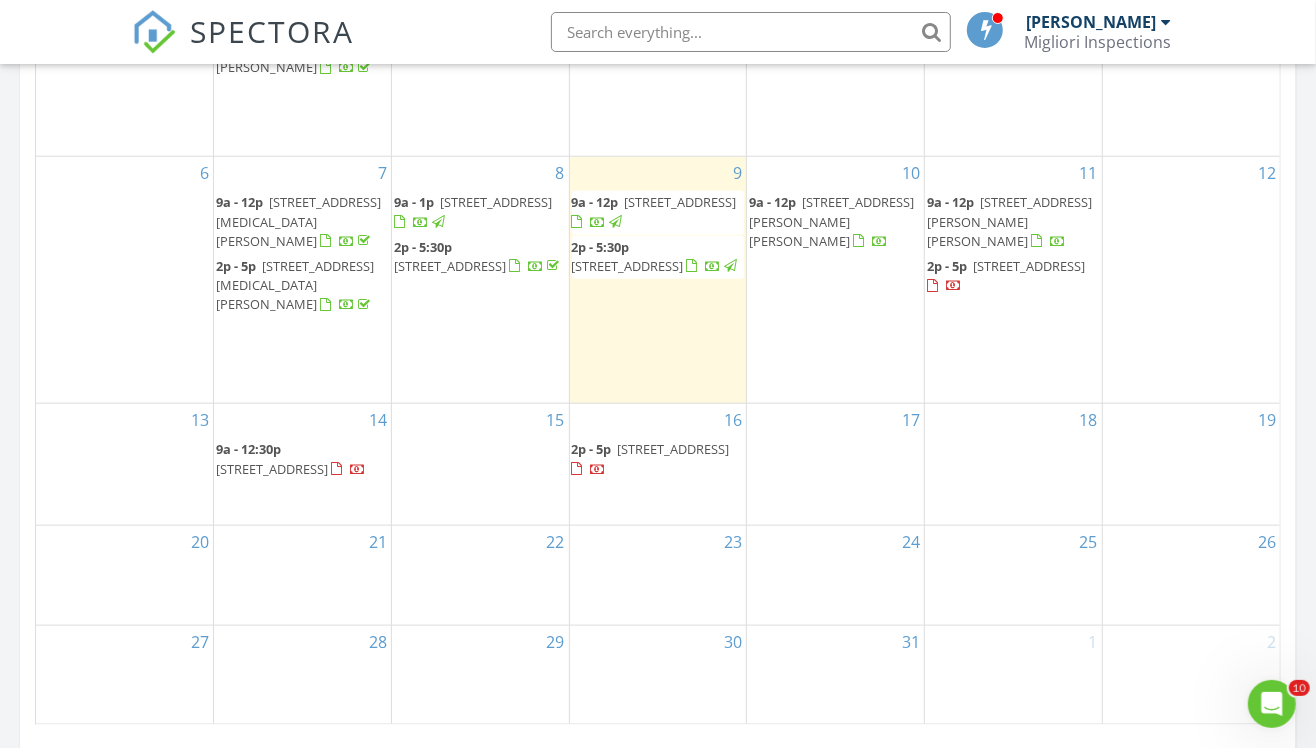 click on "6" at bounding box center (124, 280) 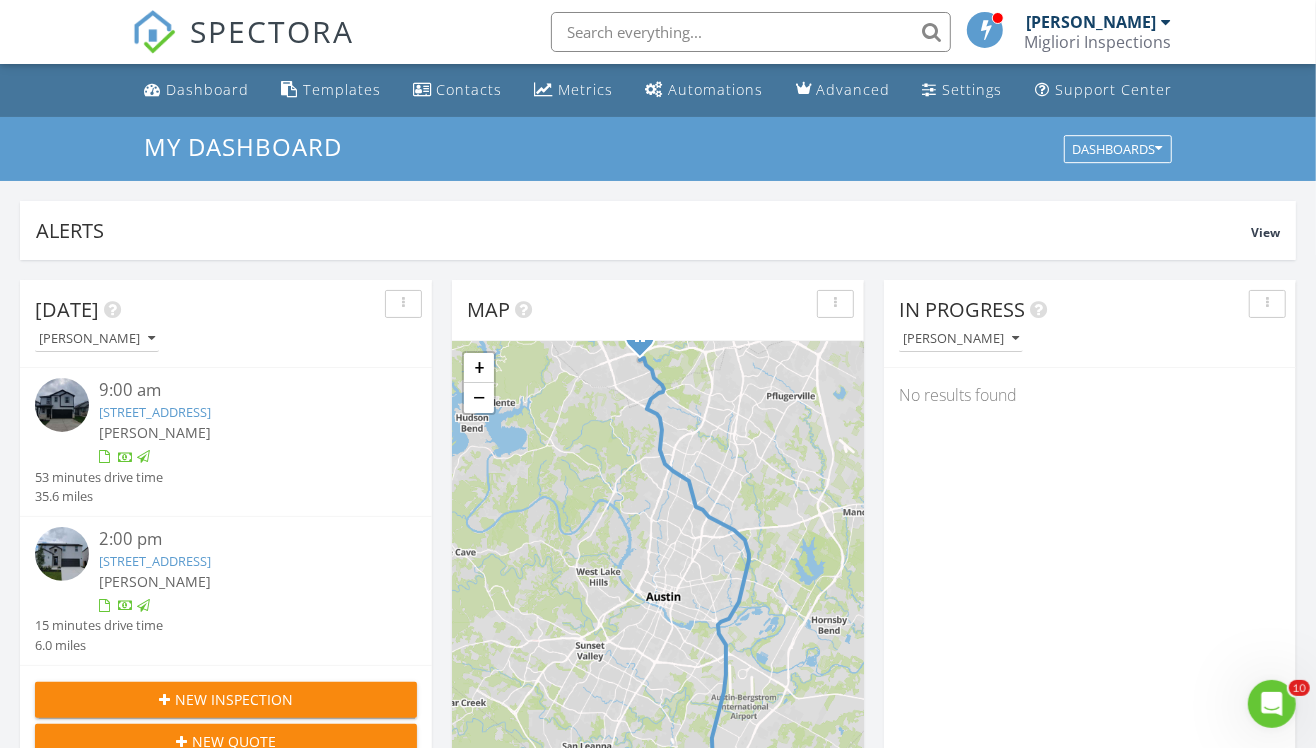 scroll, scrollTop: 0, scrollLeft: 0, axis: both 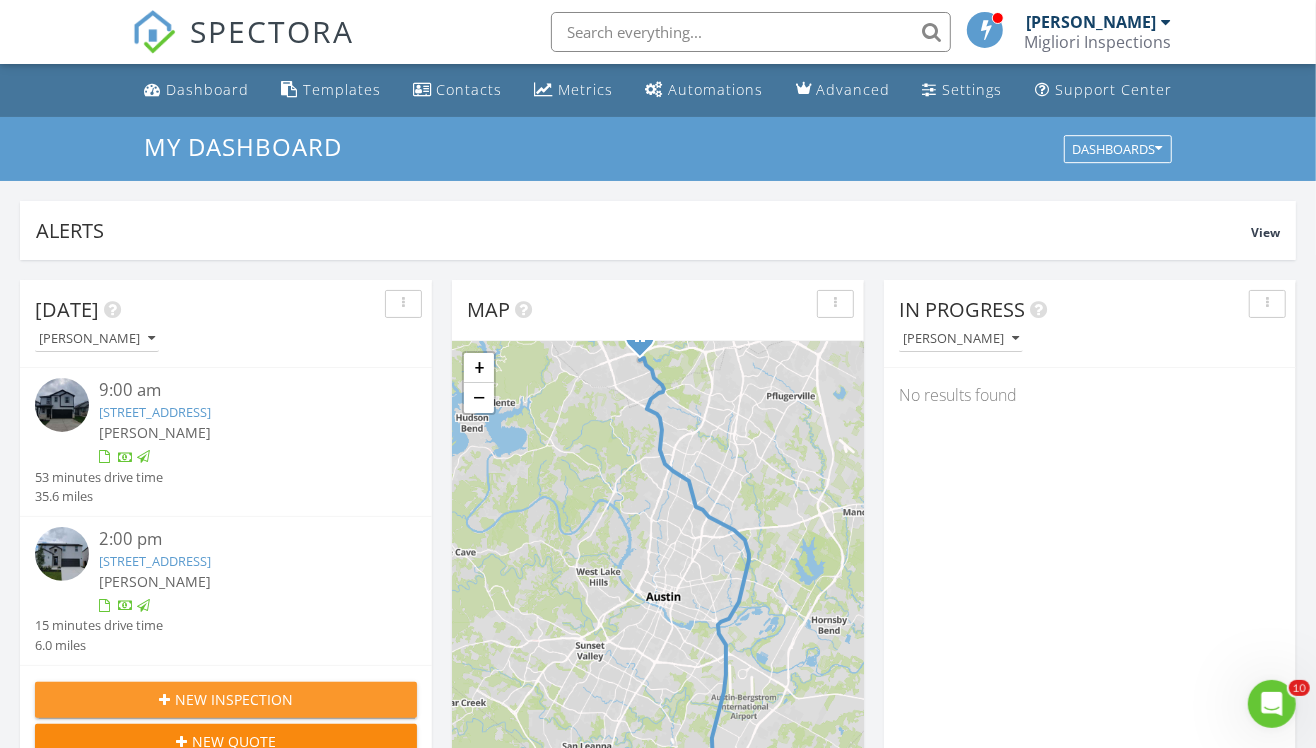 click on "New Inspection" at bounding box center (234, 699) 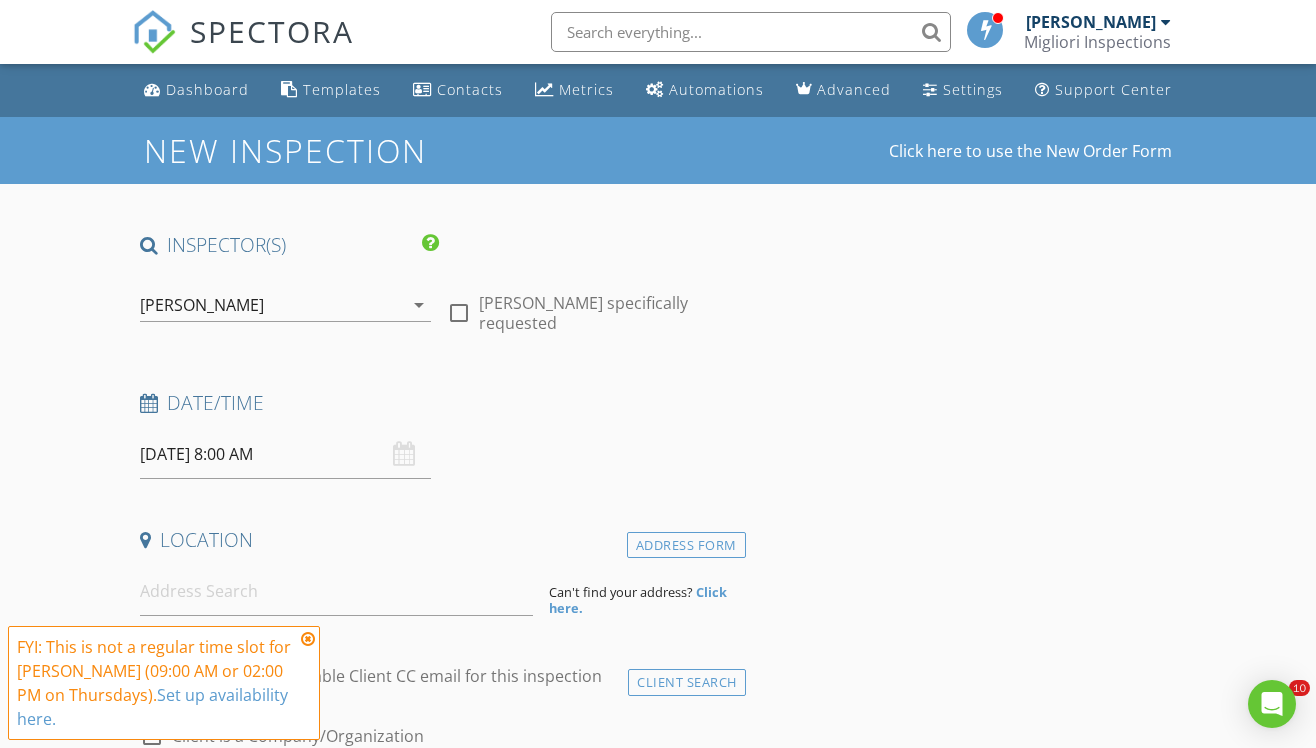 scroll, scrollTop: 0, scrollLeft: 0, axis: both 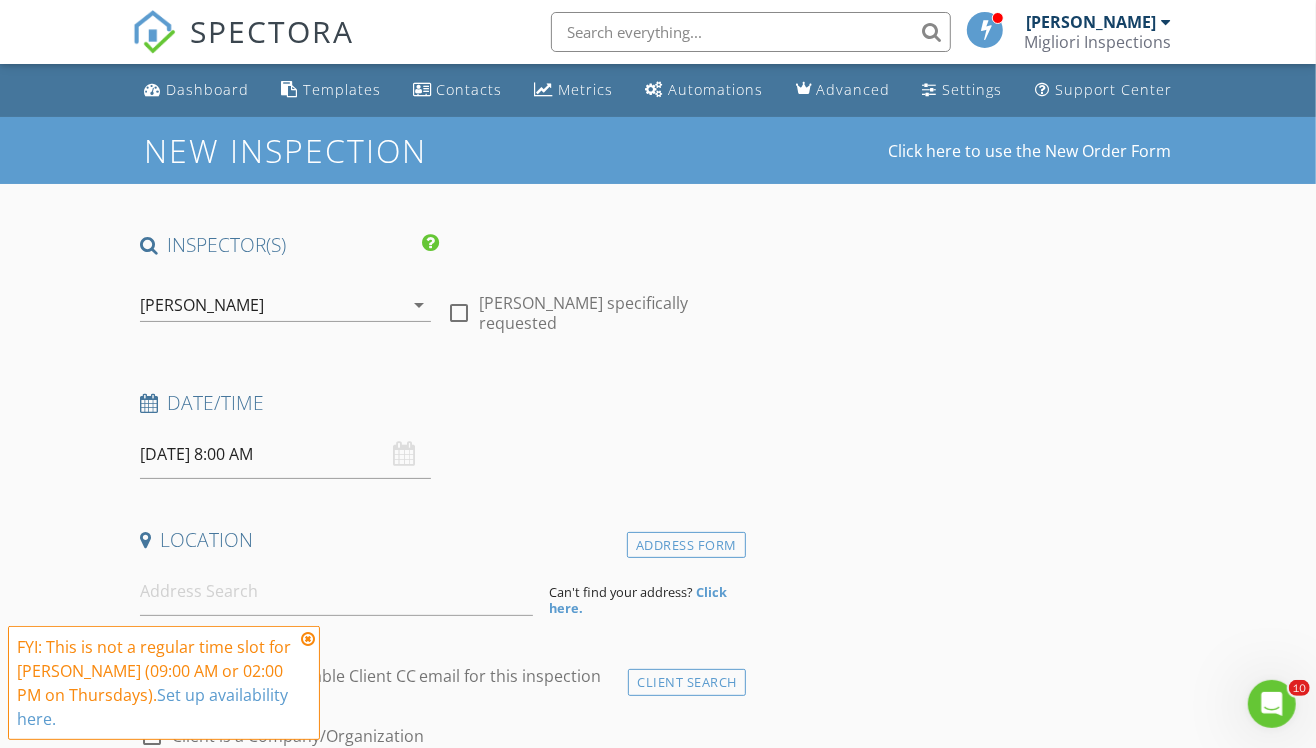 click at bounding box center [308, 639] 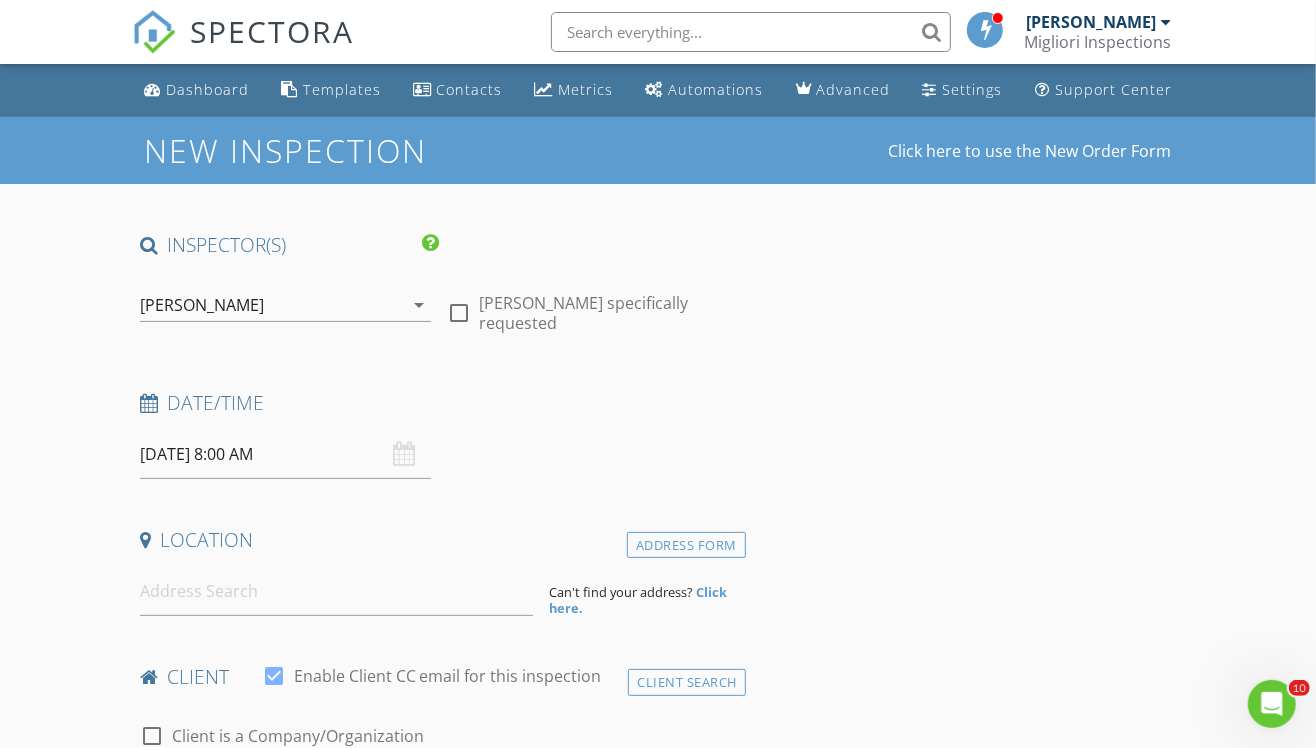 click on "[DATE] 8:00 AM" at bounding box center [285, 454] 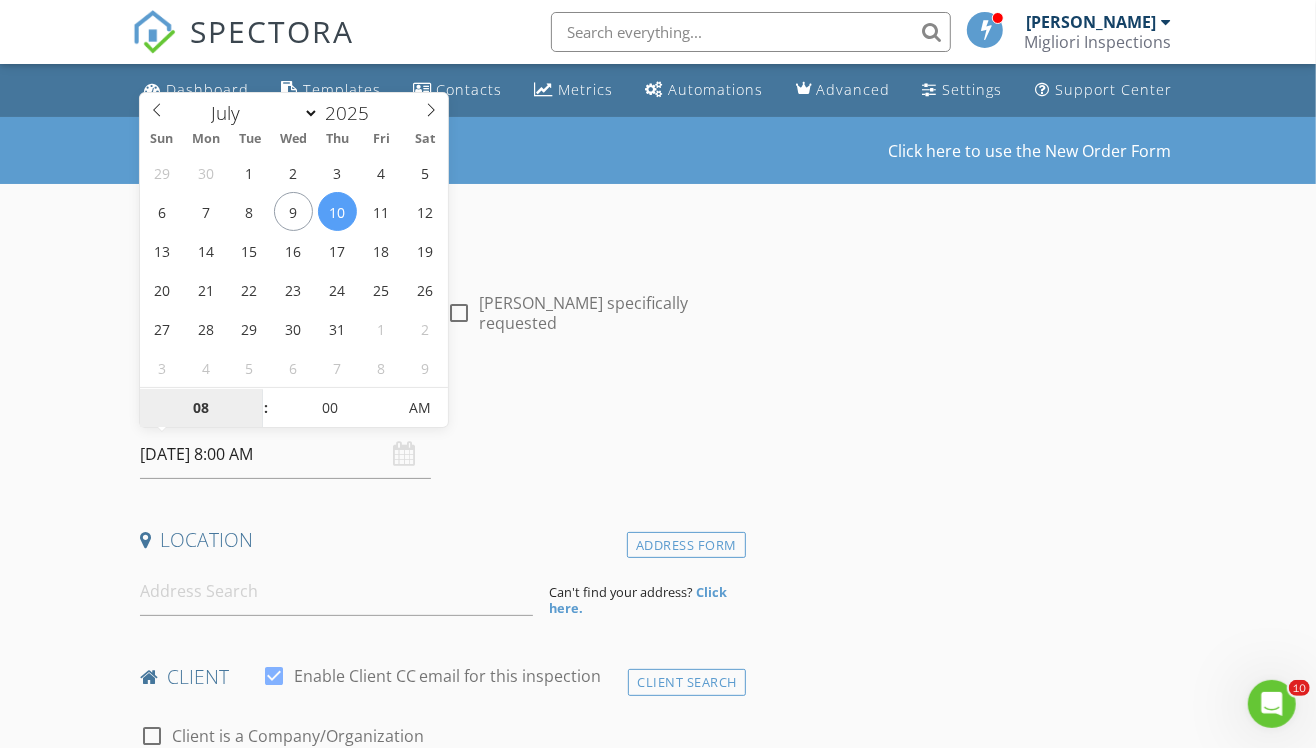 type on "[DATE] 8:00 AM" 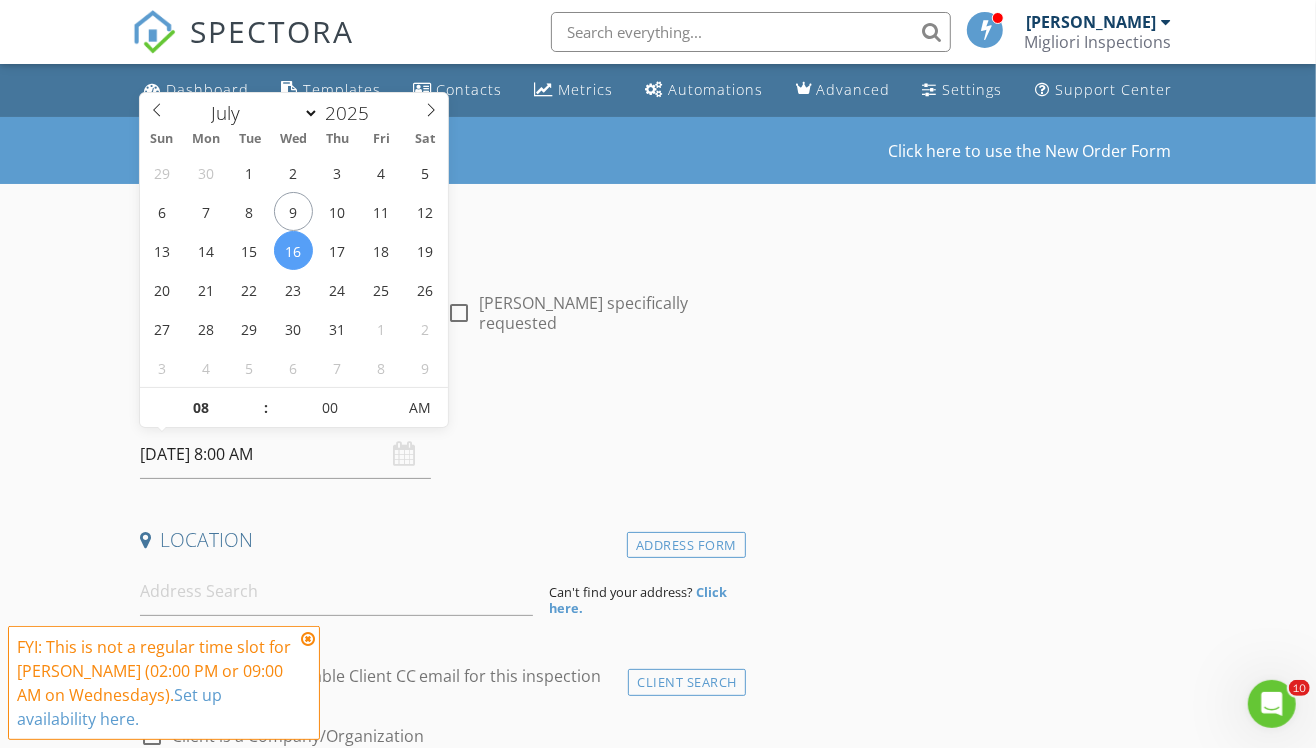click at bounding box center (256, 398) 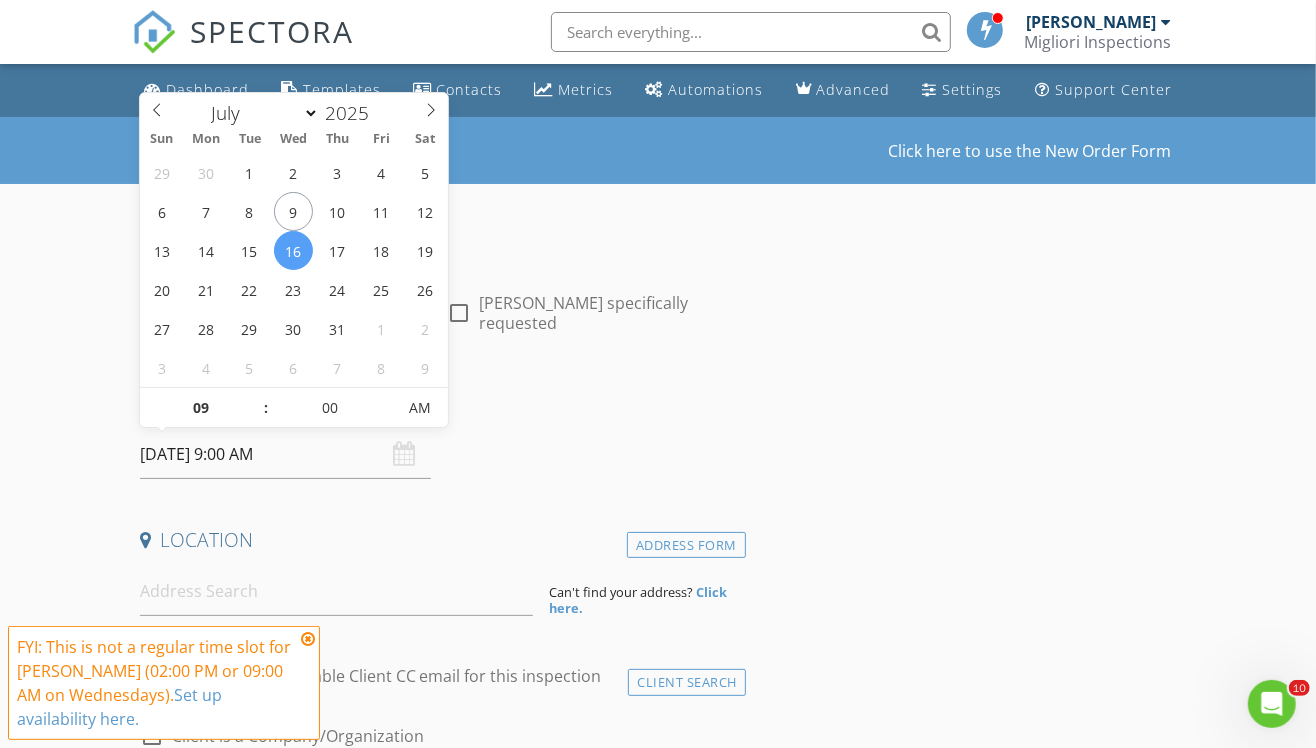click on "Date/Time" at bounding box center [439, 403] 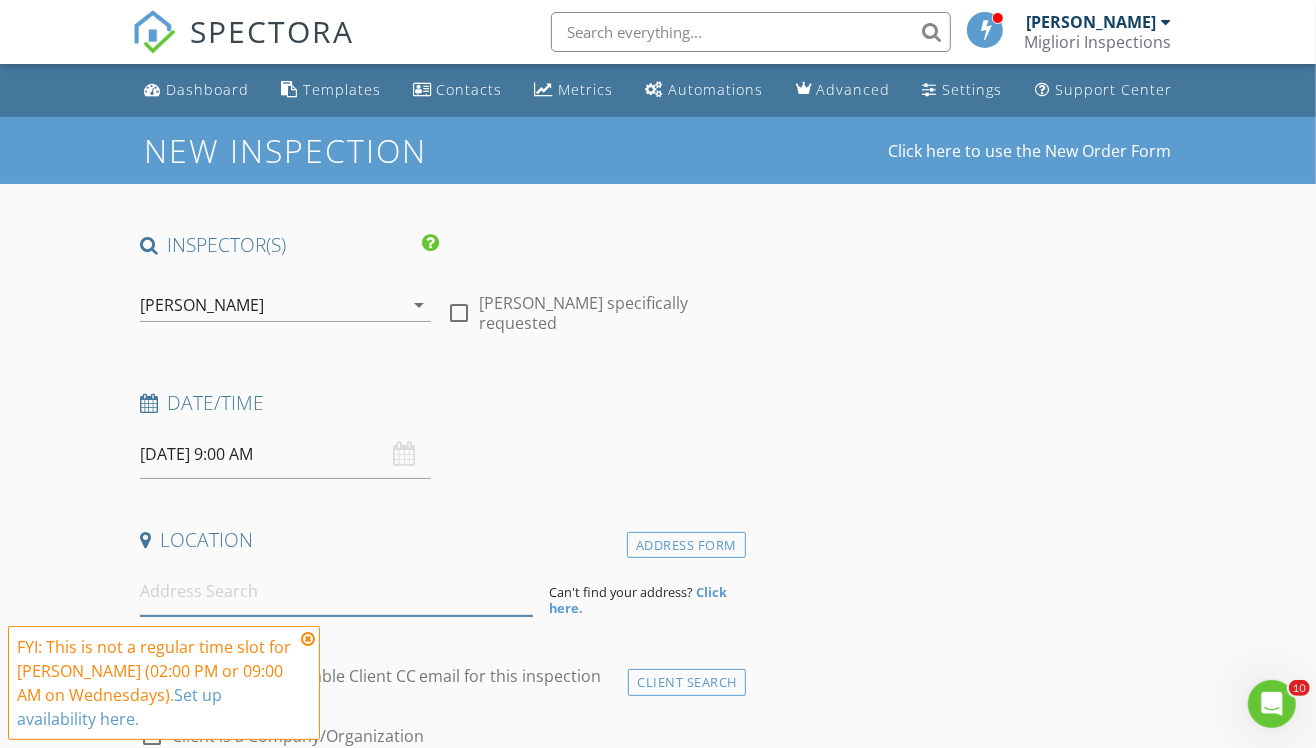 click at bounding box center (336, 591) 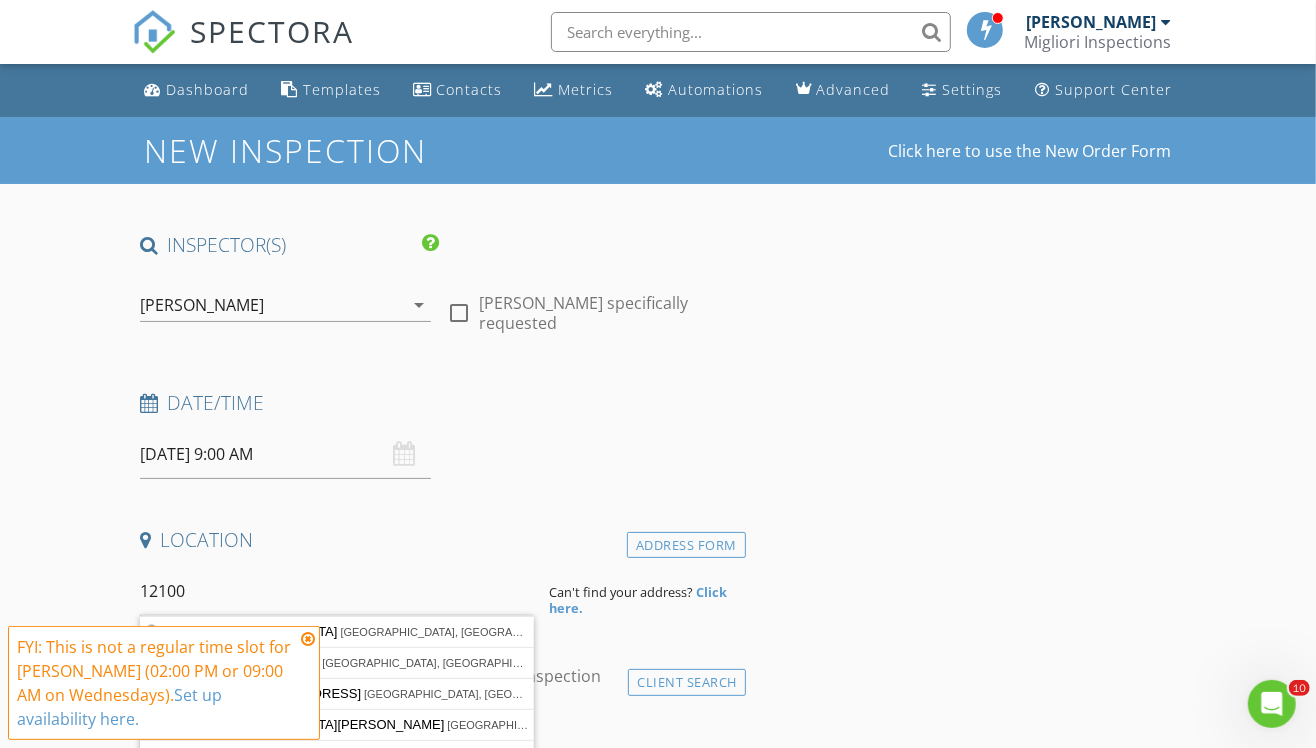 click at bounding box center [308, 639] 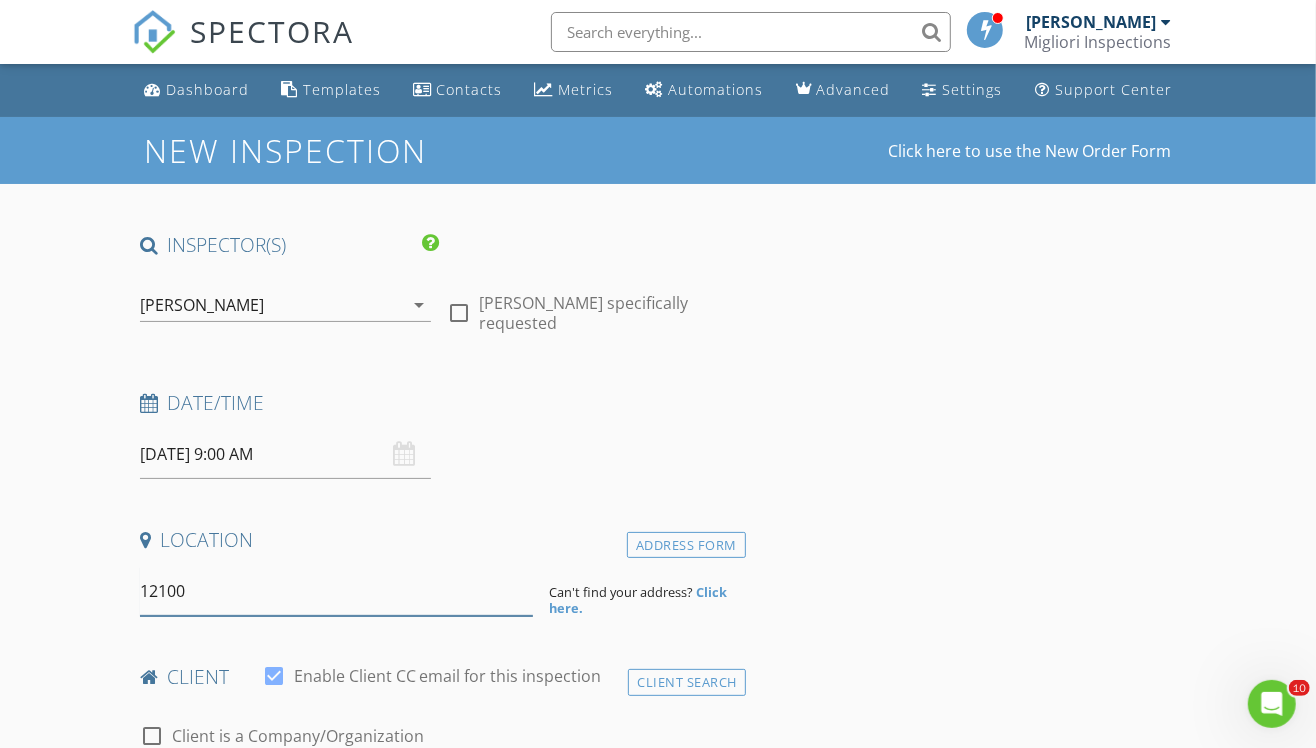 click on "12100" at bounding box center [336, 591] 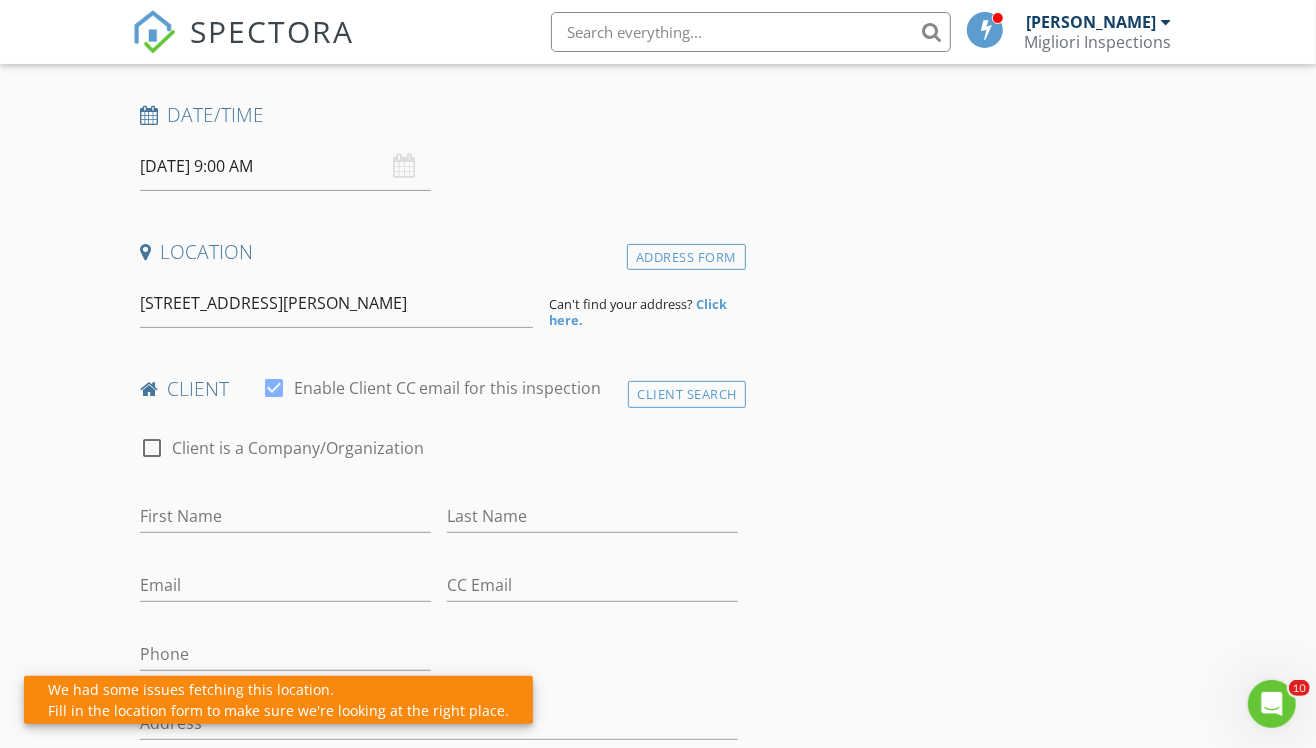 scroll, scrollTop: 333, scrollLeft: 0, axis: vertical 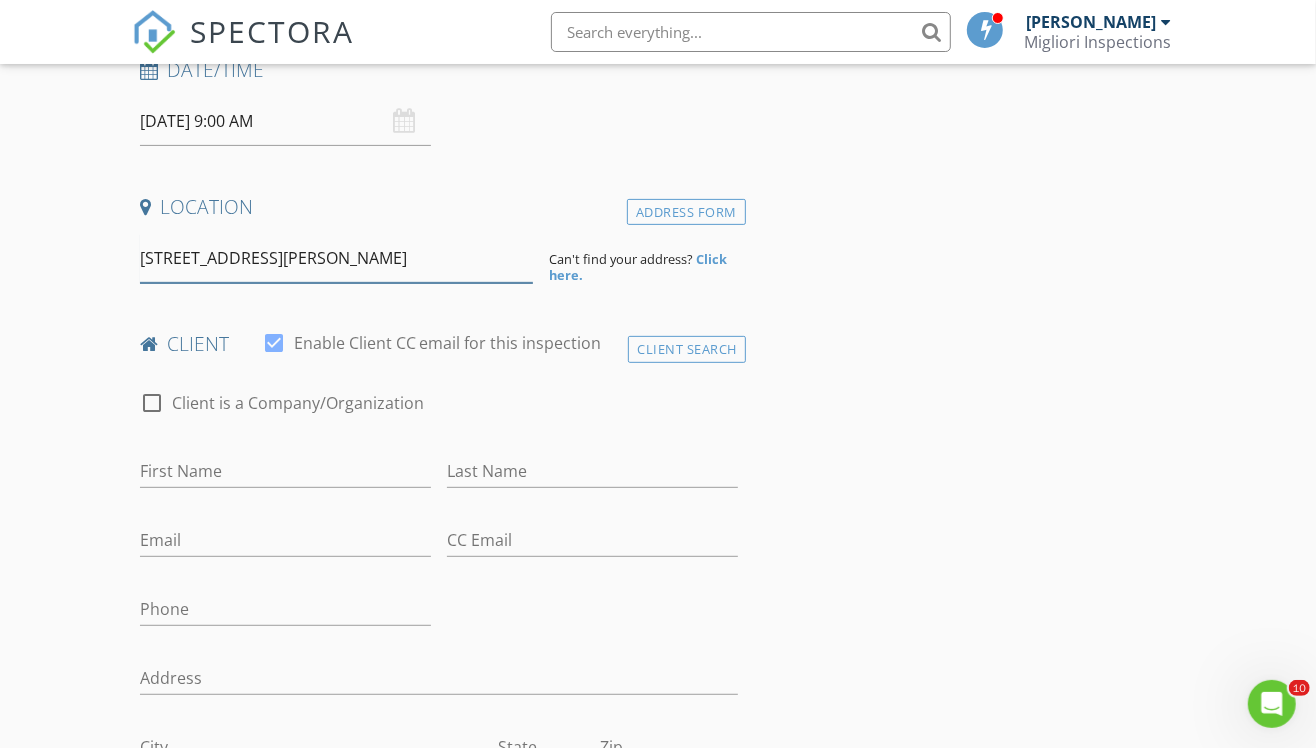 click on "12100 Douglas Fir Cir, Mustang Ridge, TX, USA" at bounding box center (336, 258) 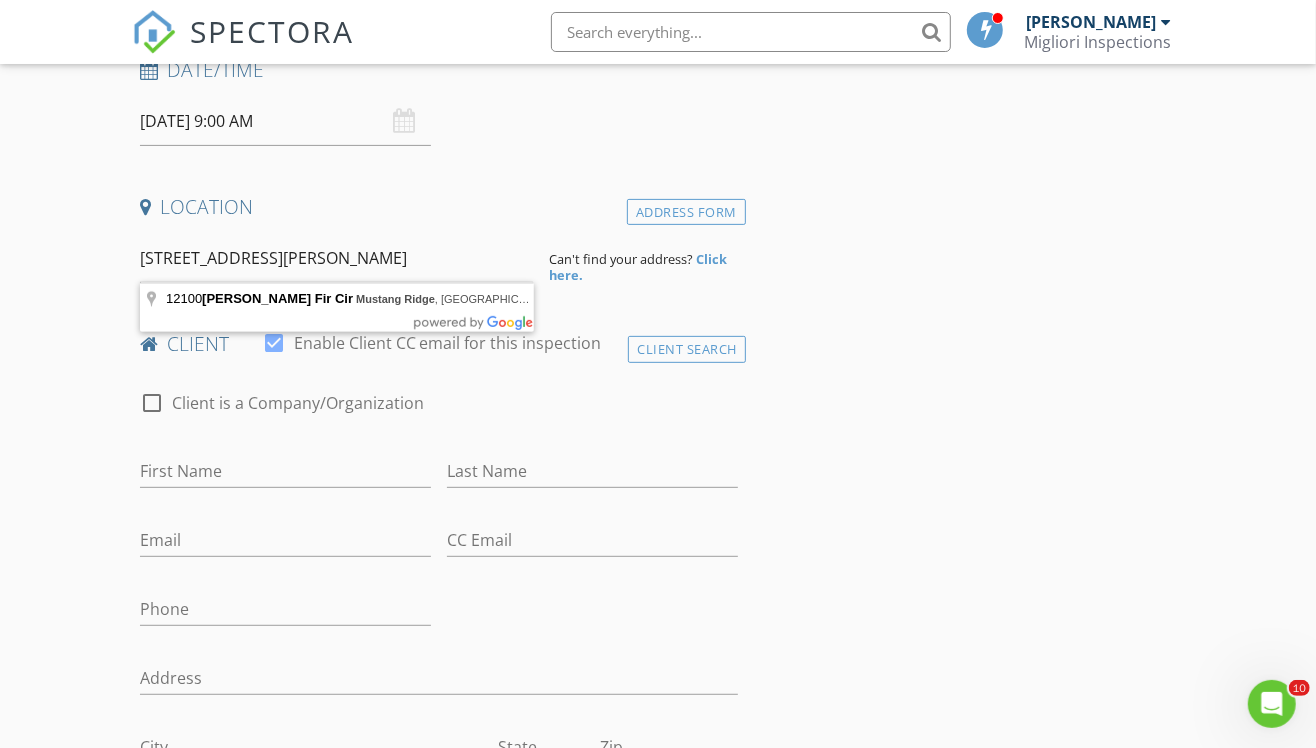 type on "12100 Douglas Fir Cir, Mustang Ridge, TX, USA" 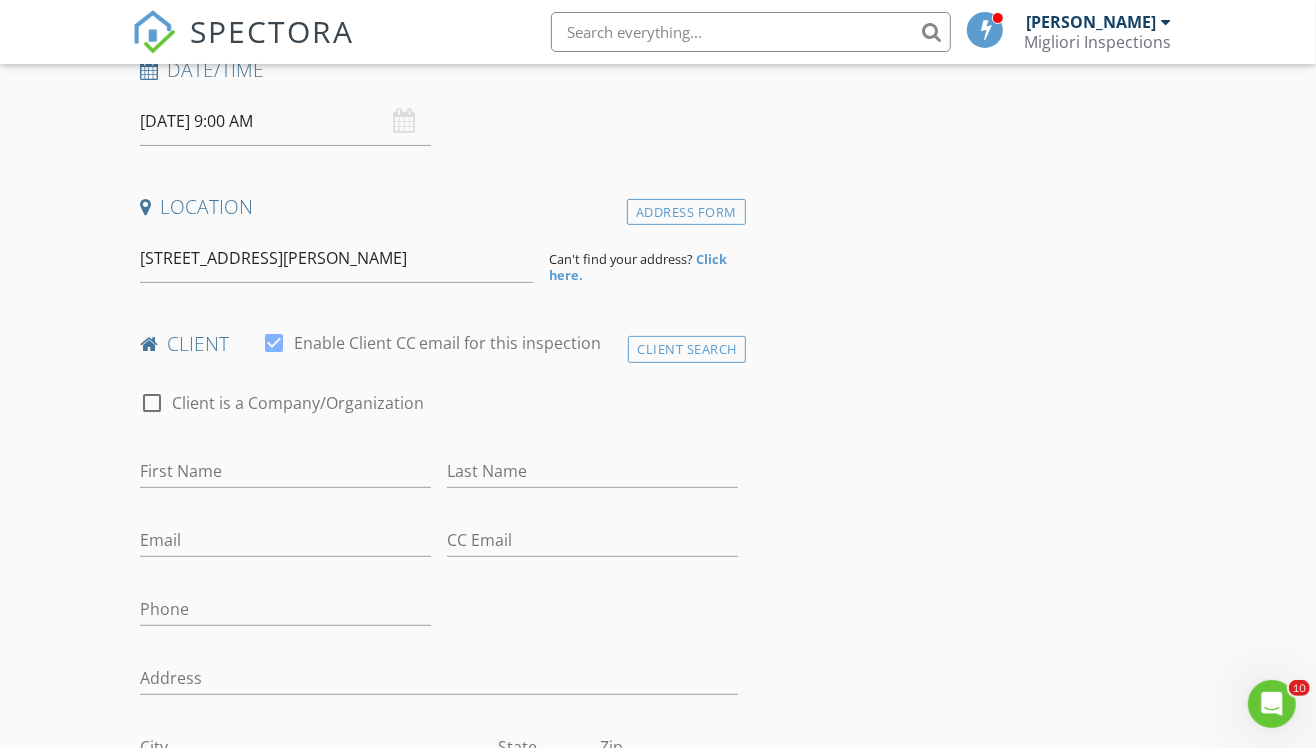 click on "Click here." at bounding box center (638, 267) 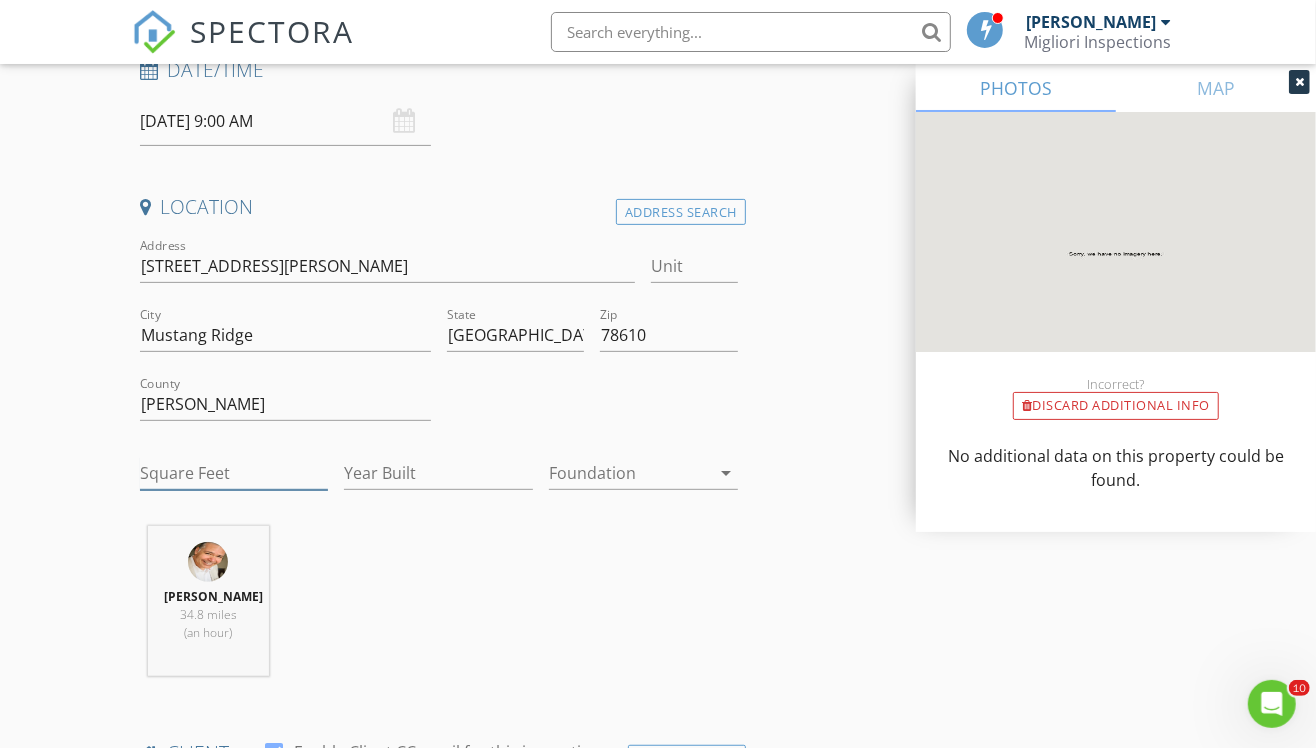 click on "Square Feet" at bounding box center (234, 473) 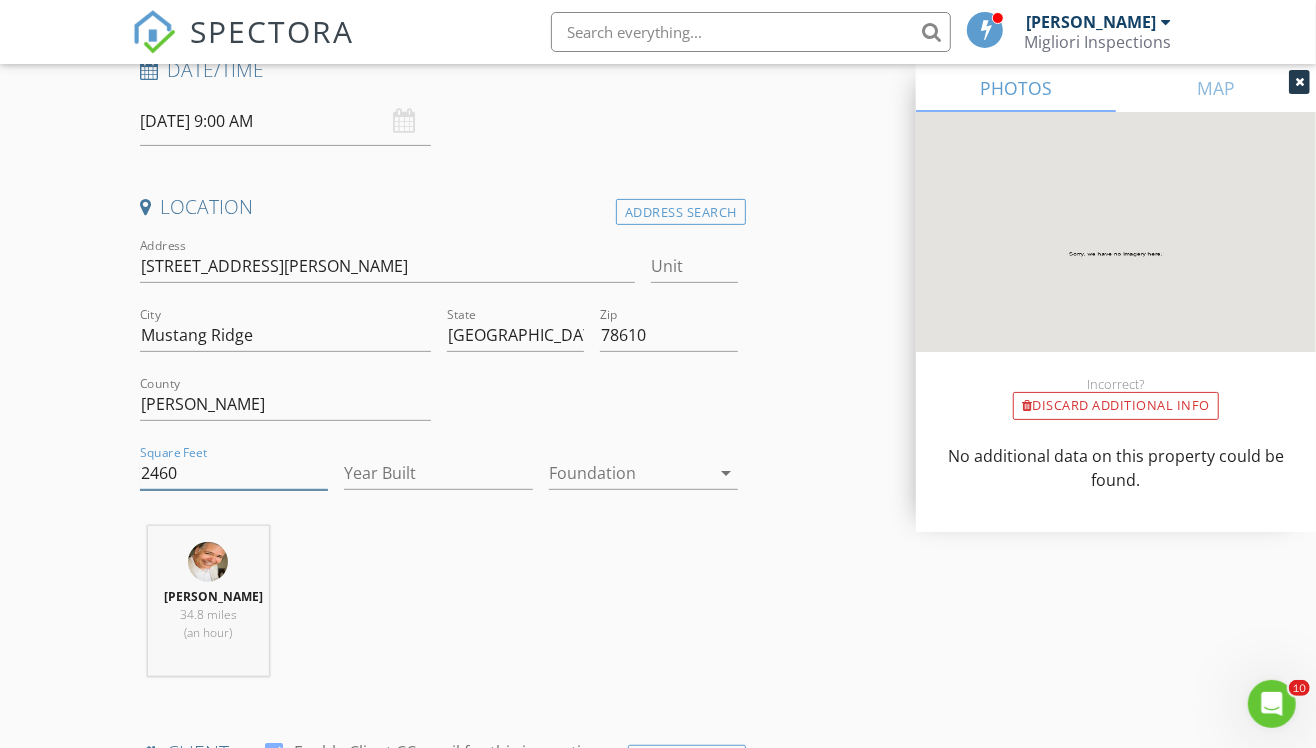 type on "2460" 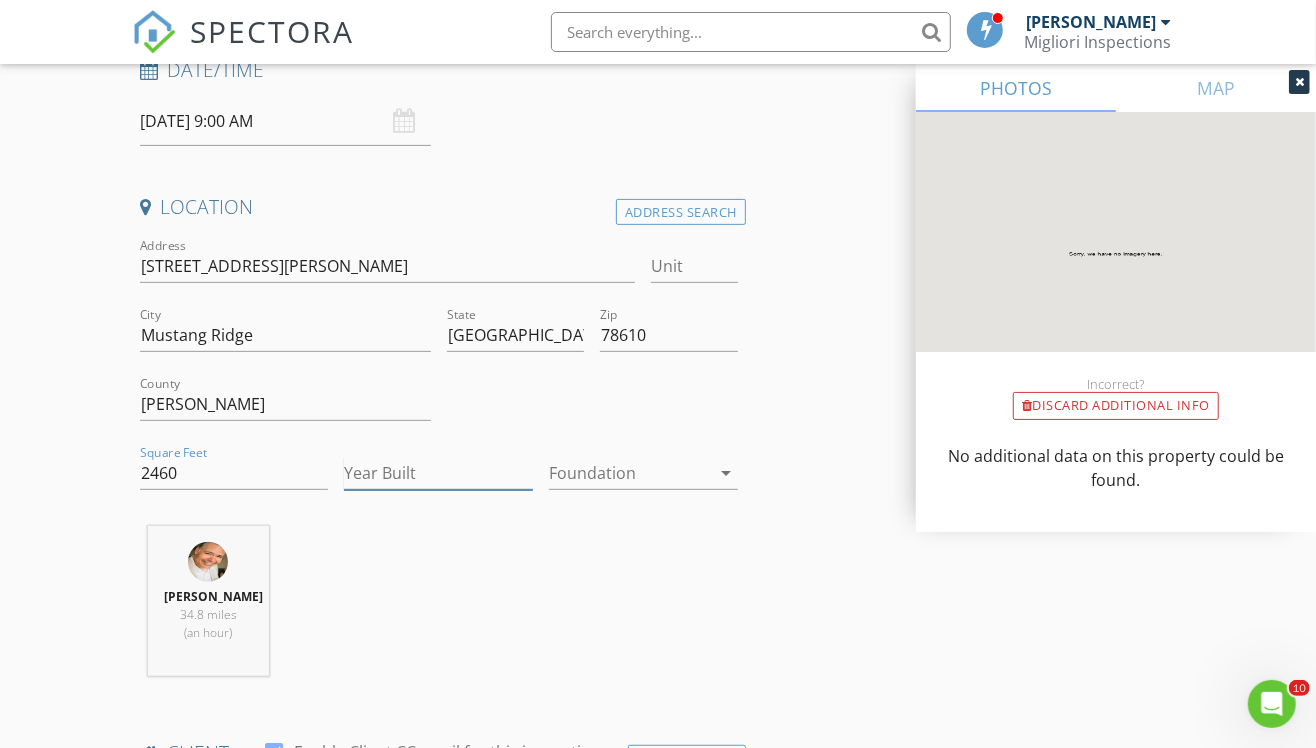 click on "Year Built" at bounding box center (438, 473) 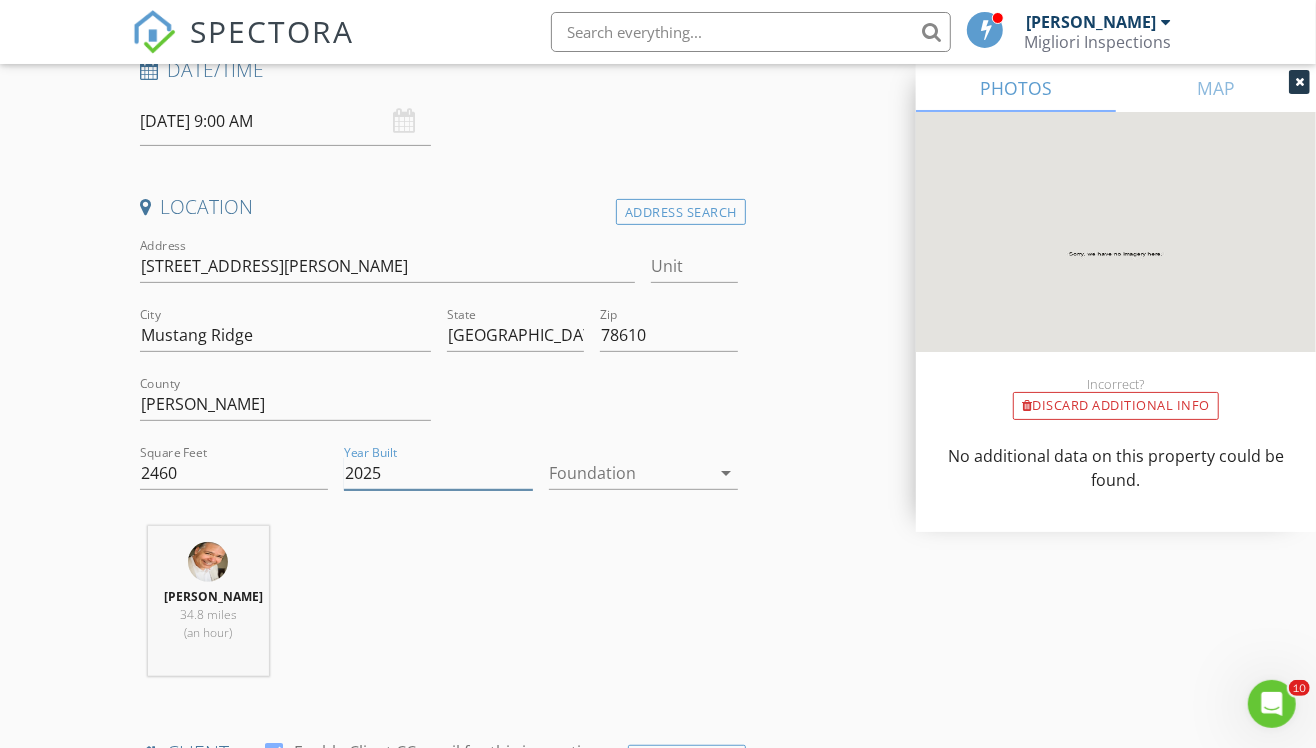 type on "2025" 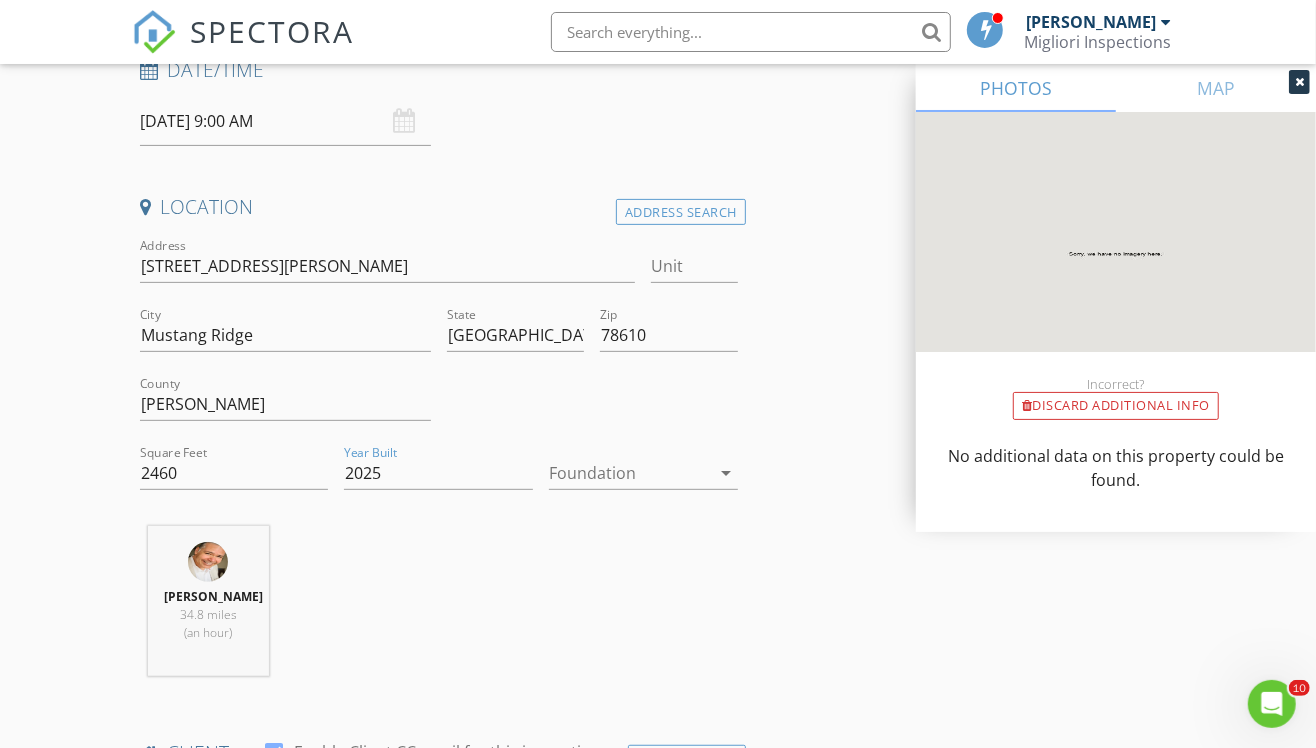 click at bounding box center (629, 473) 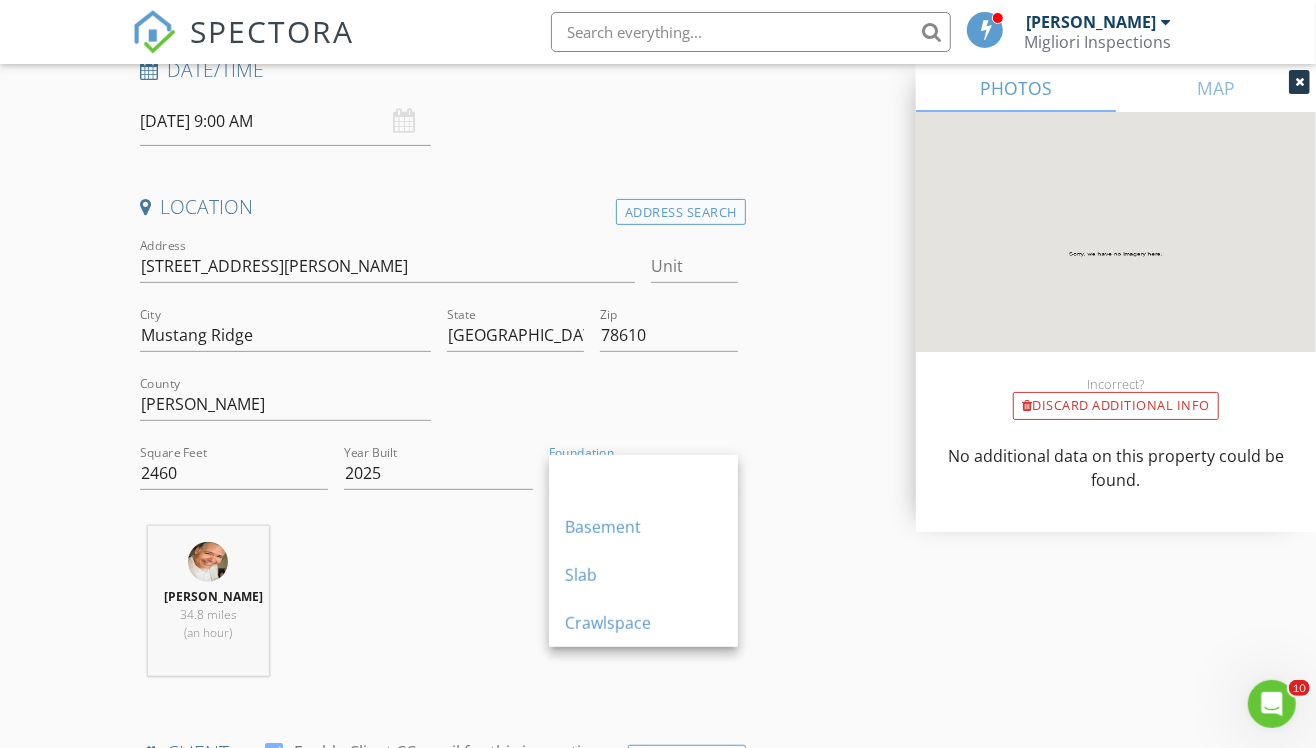 click on "Slab" at bounding box center [643, 575] 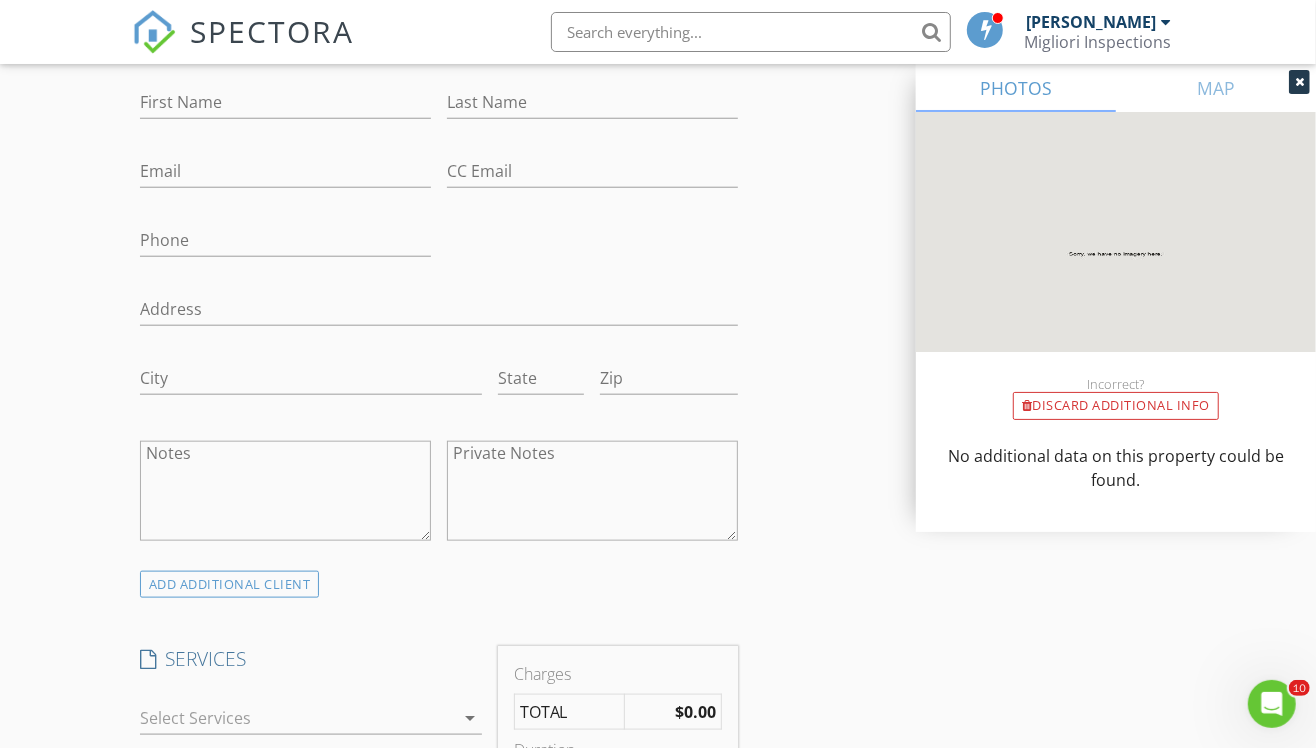 scroll, scrollTop: 1222, scrollLeft: 0, axis: vertical 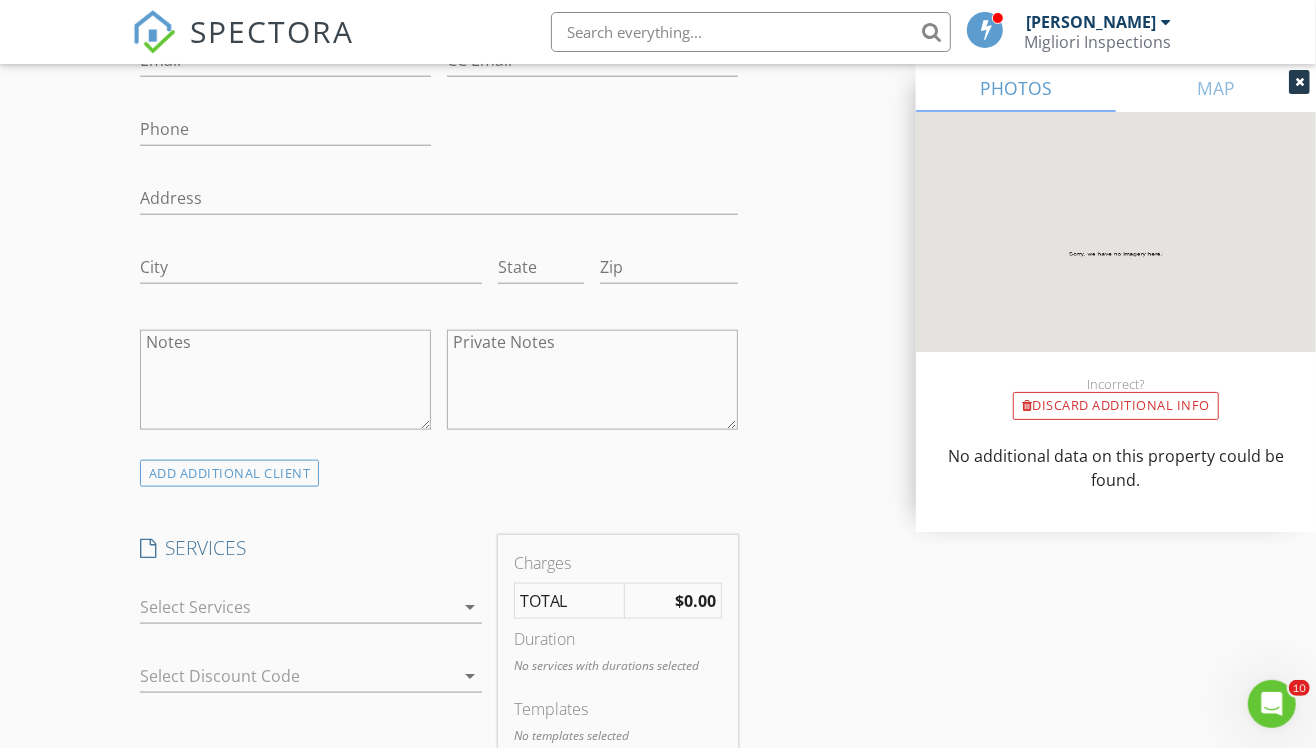 click at bounding box center (297, 607) 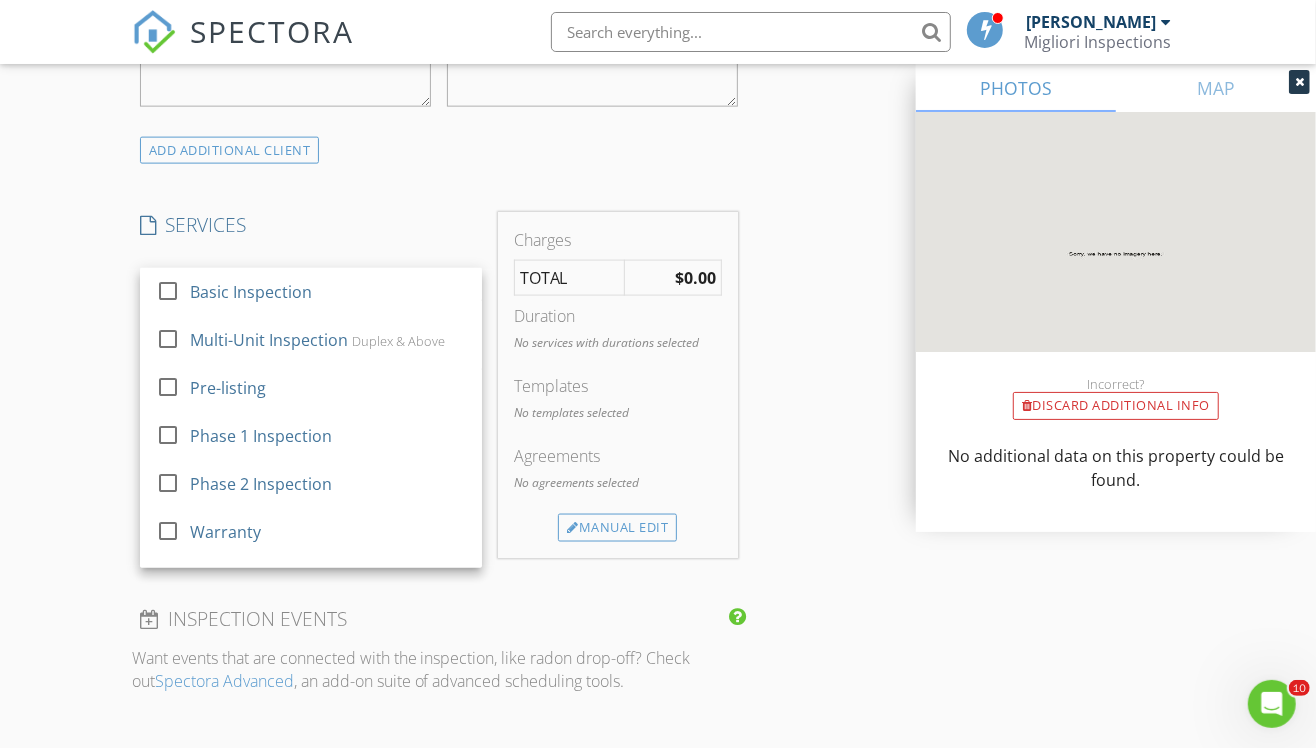 scroll, scrollTop: 1666, scrollLeft: 0, axis: vertical 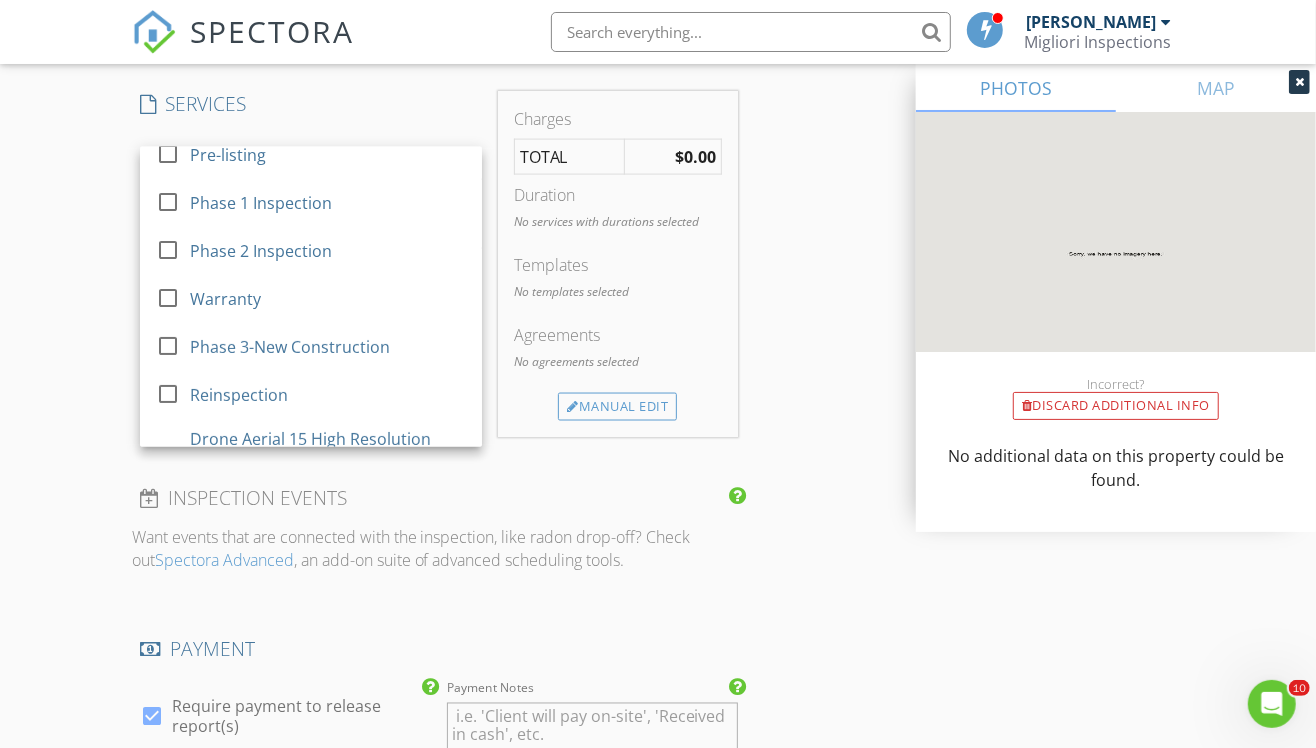 click on "Phase 3-New Construction" at bounding box center (327, 347) 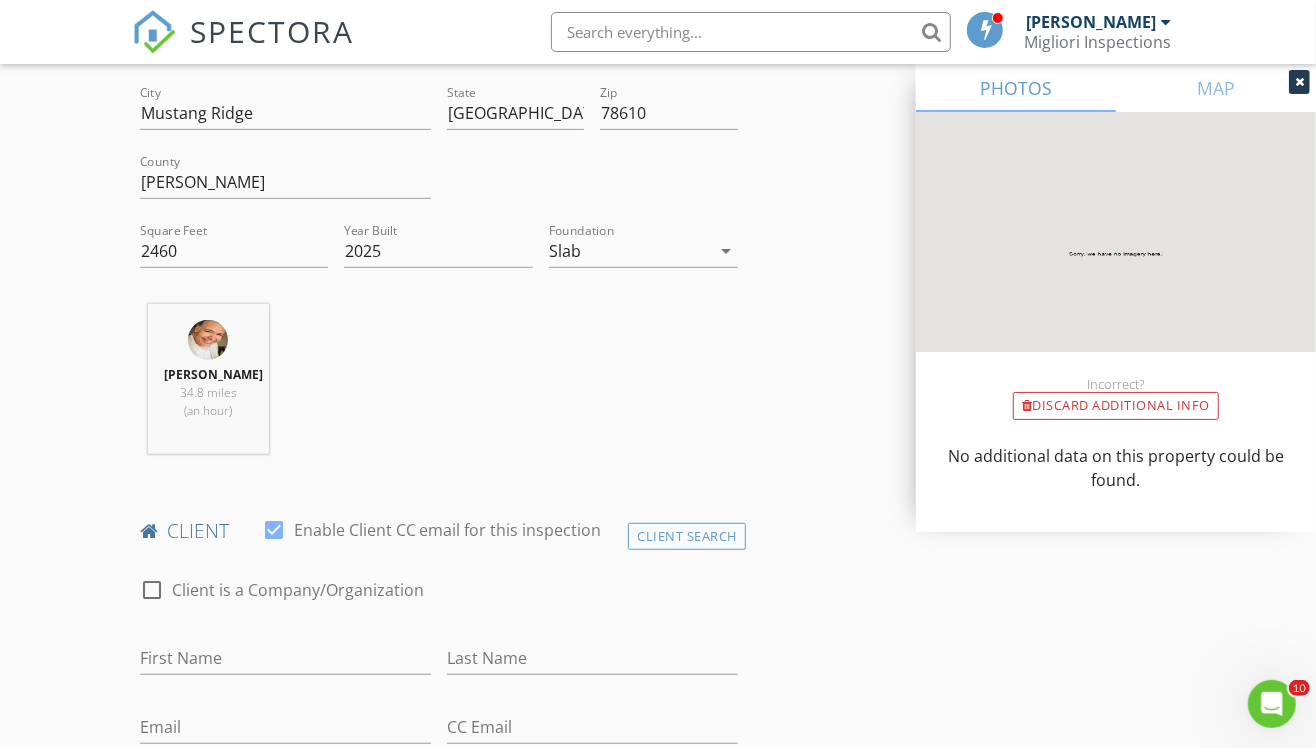 scroll, scrollTop: 777, scrollLeft: 0, axis: vertical 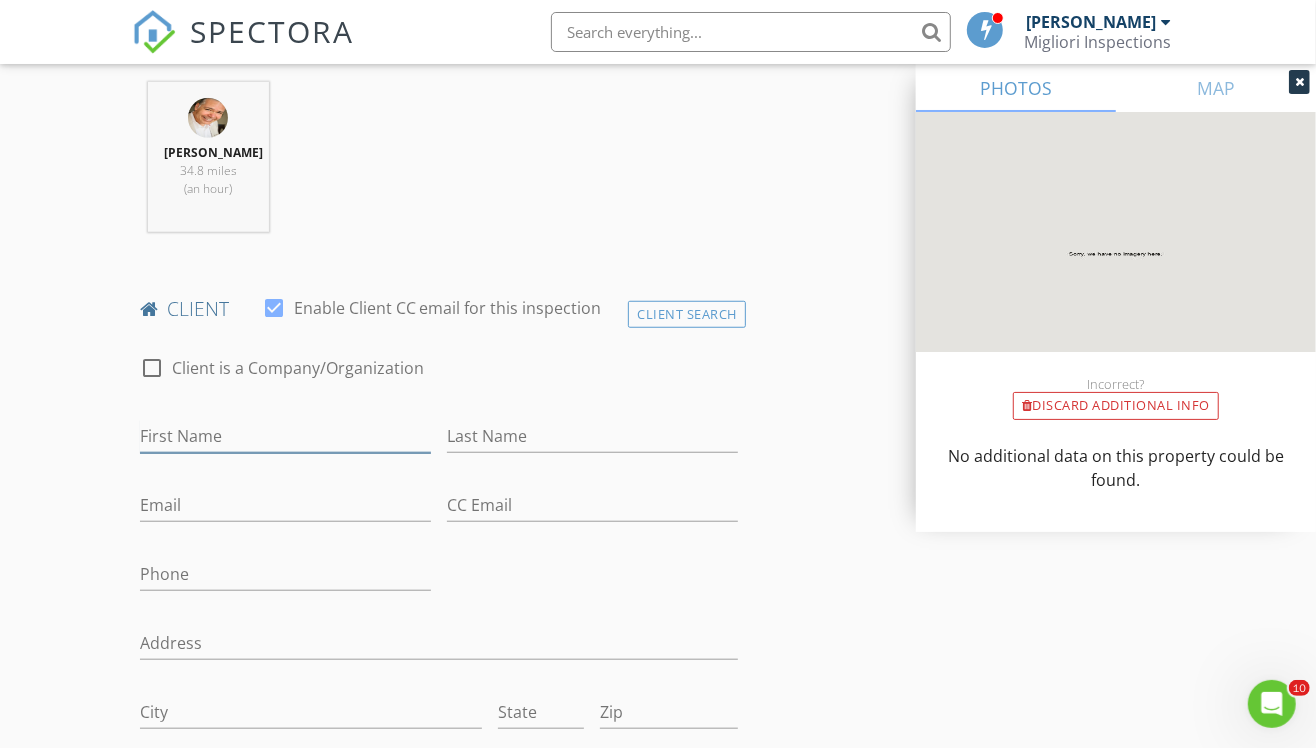 click on "First Name" at bounding box center (285, 436) 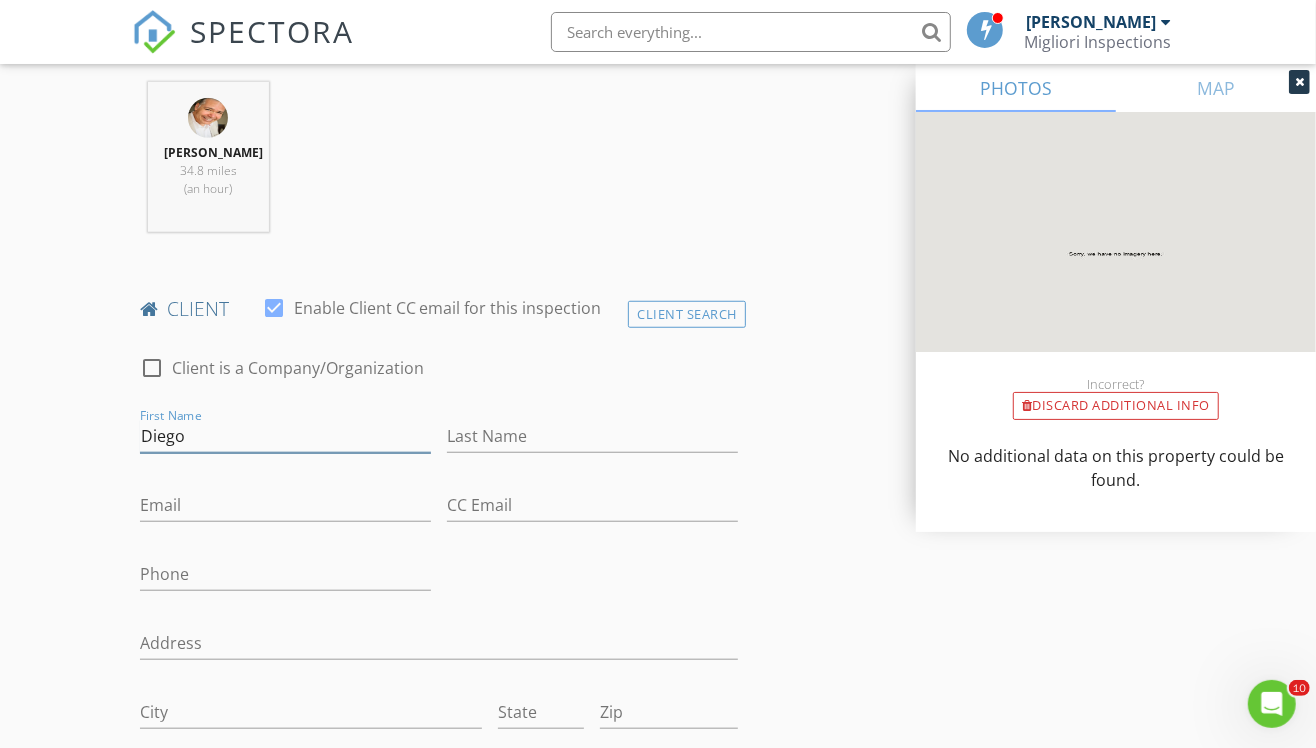 type on "Diego" 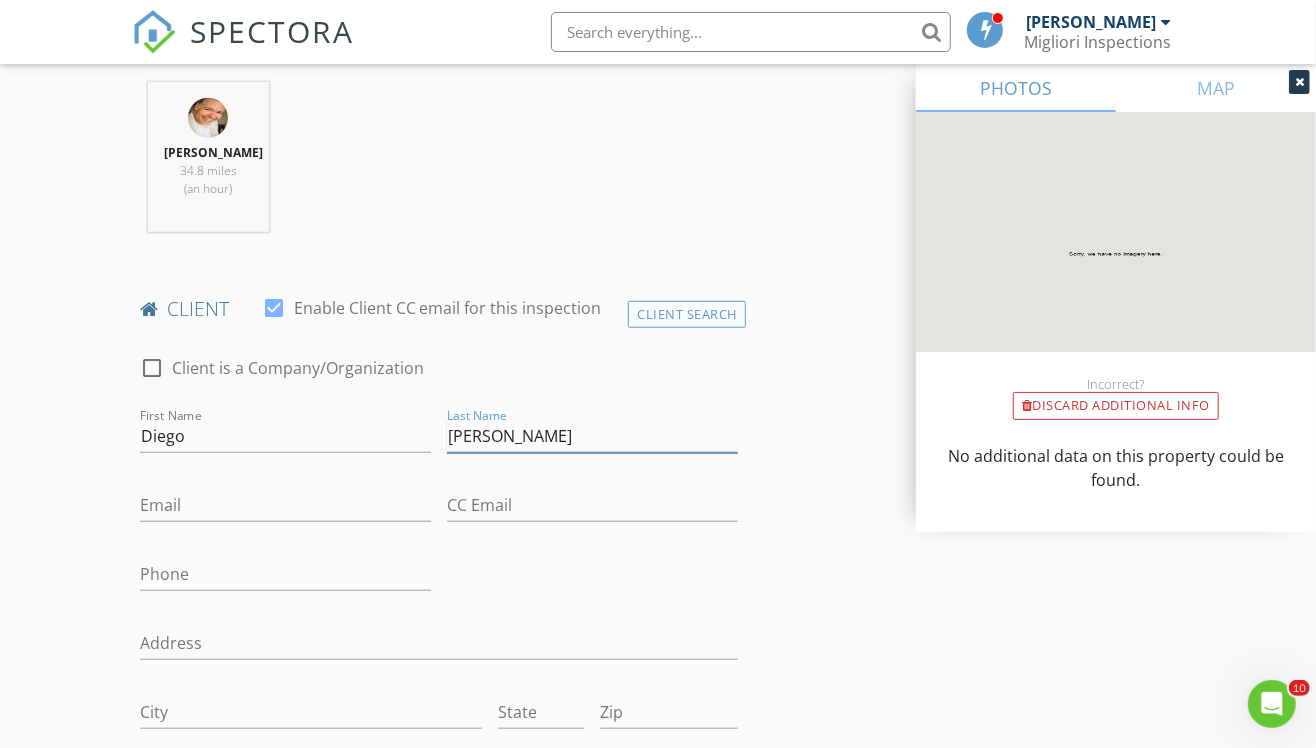 type on "Cruz" 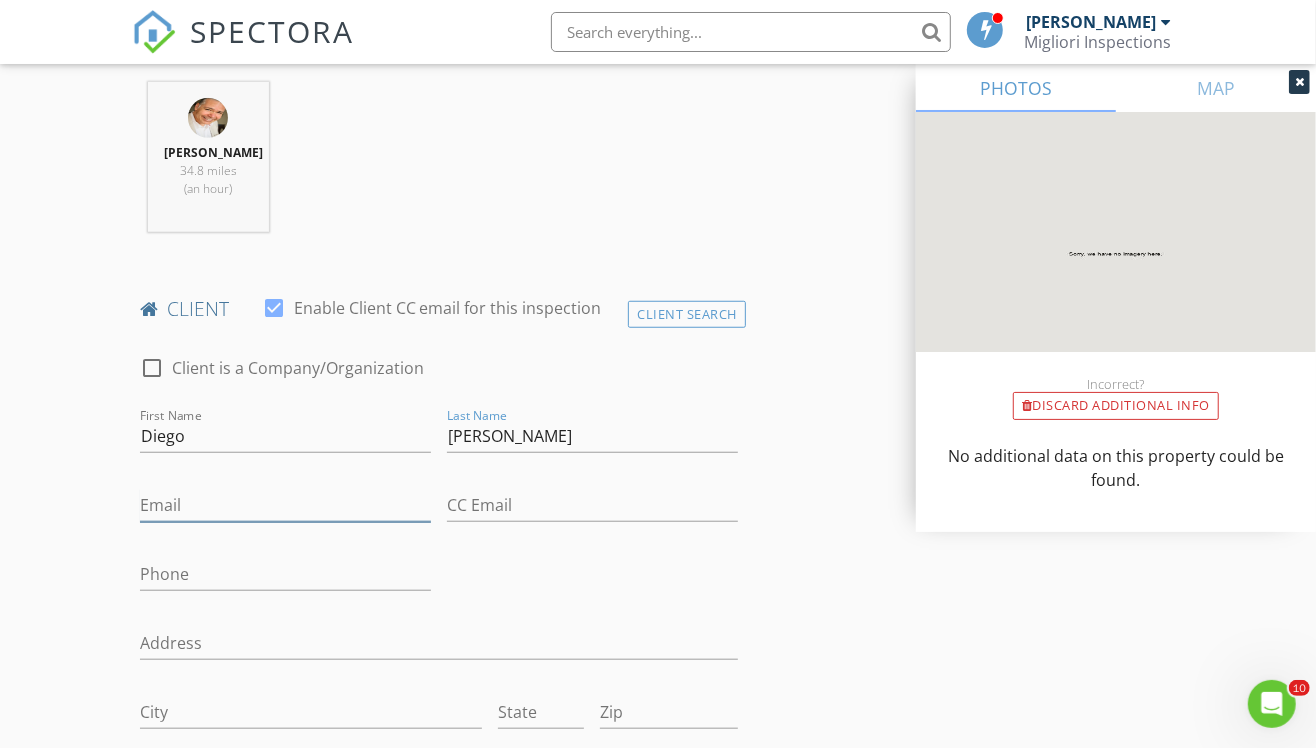 click on "Email" at bounding box center (285, 505) 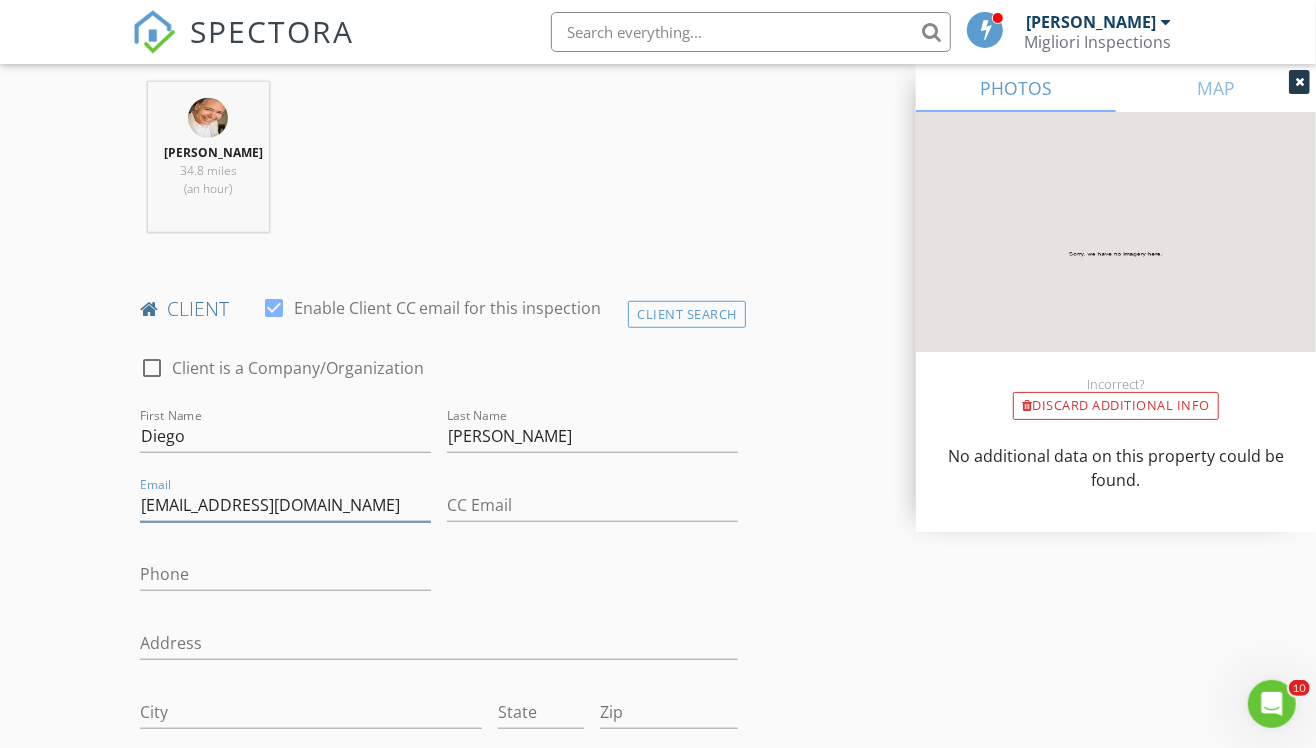 type on "Itzellopez0420@gmail.com" 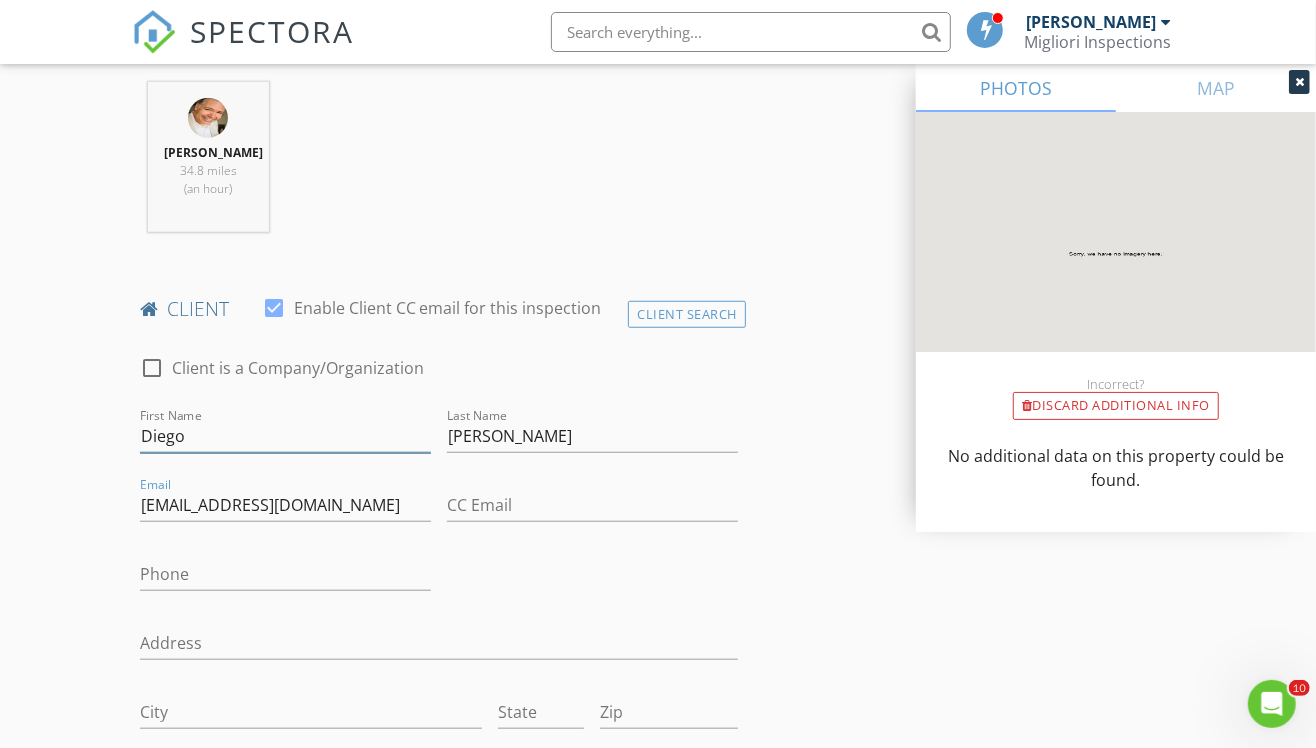 click on "Diego" at bounding box center (285, 436) 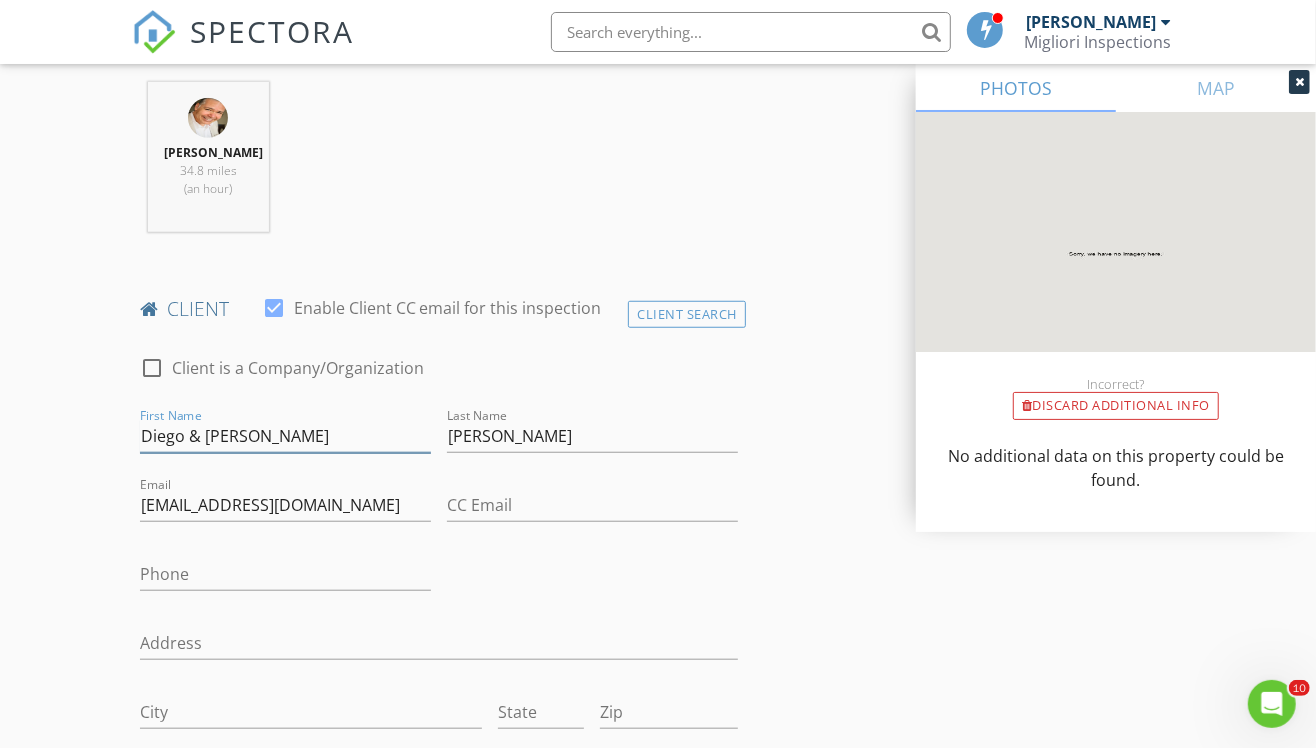 type on "Diego & Itzel" 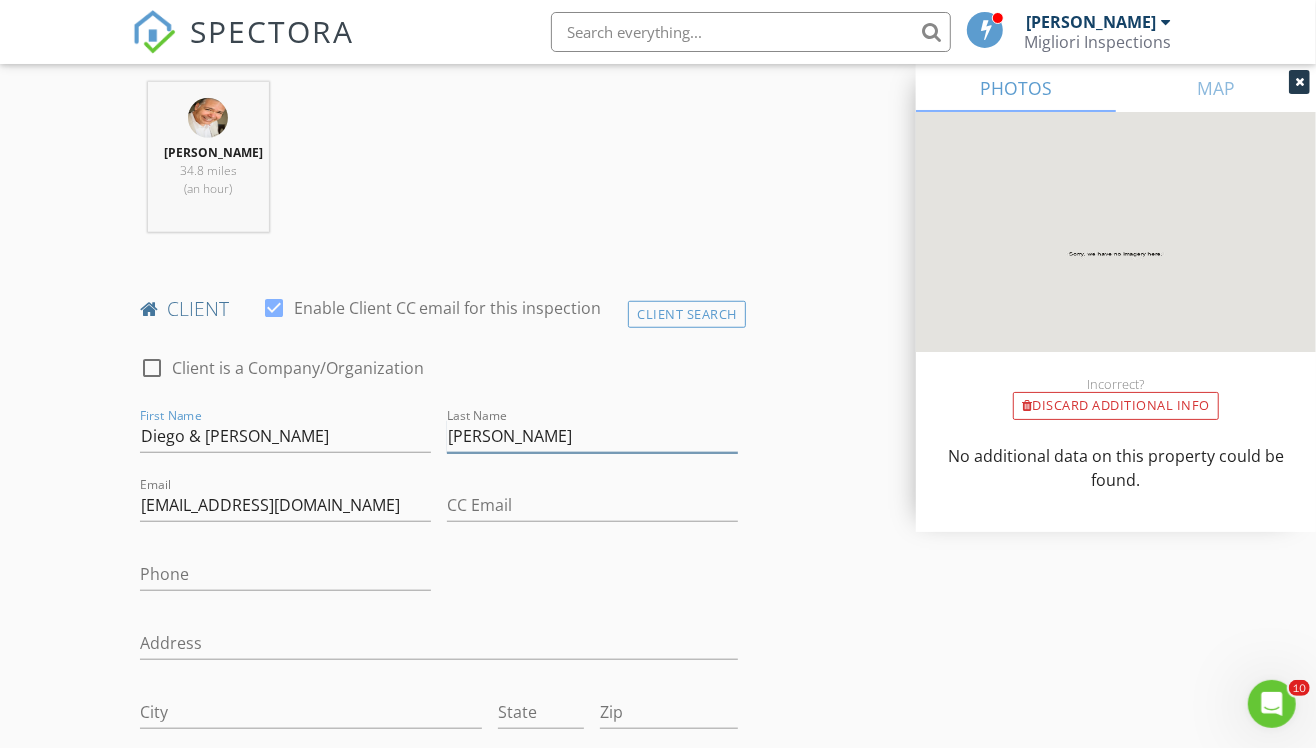 click on "Cruz" at bounding box center [592, 436] 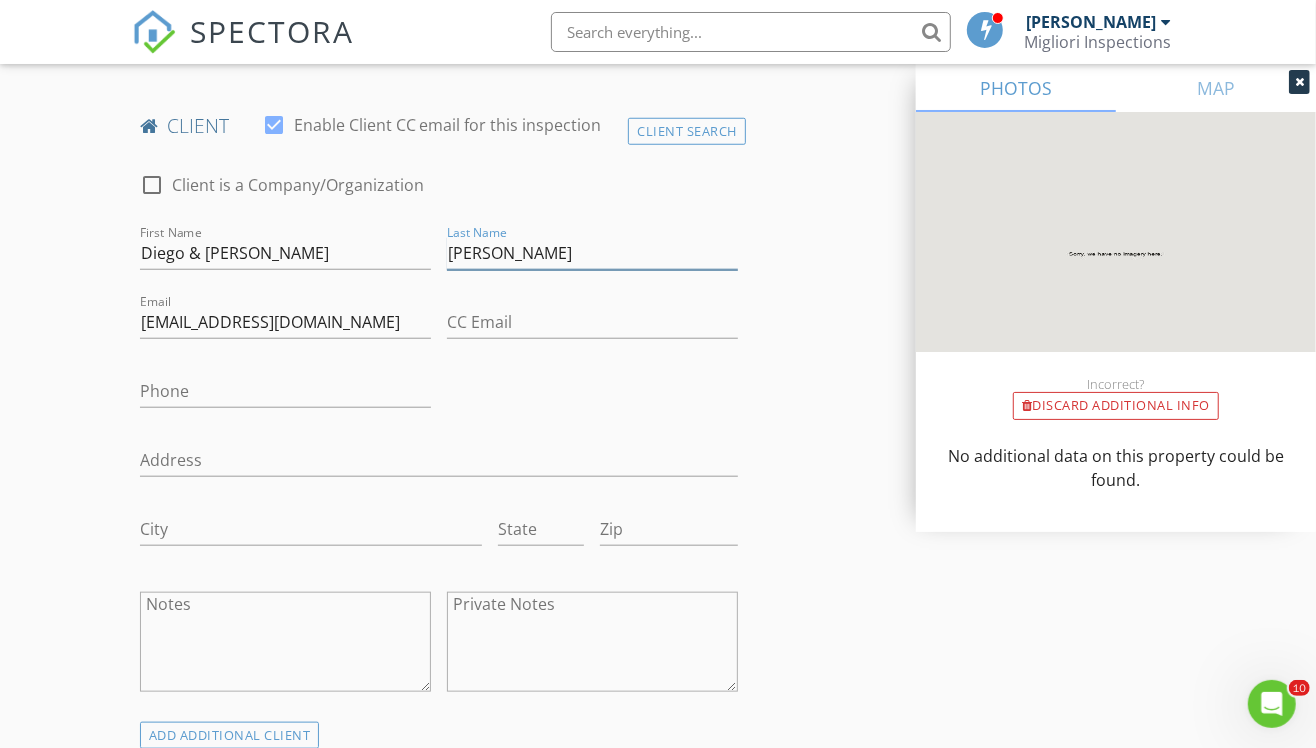 scroll, scrollTop: 1000, scrollLeft: 0, axis: vertical 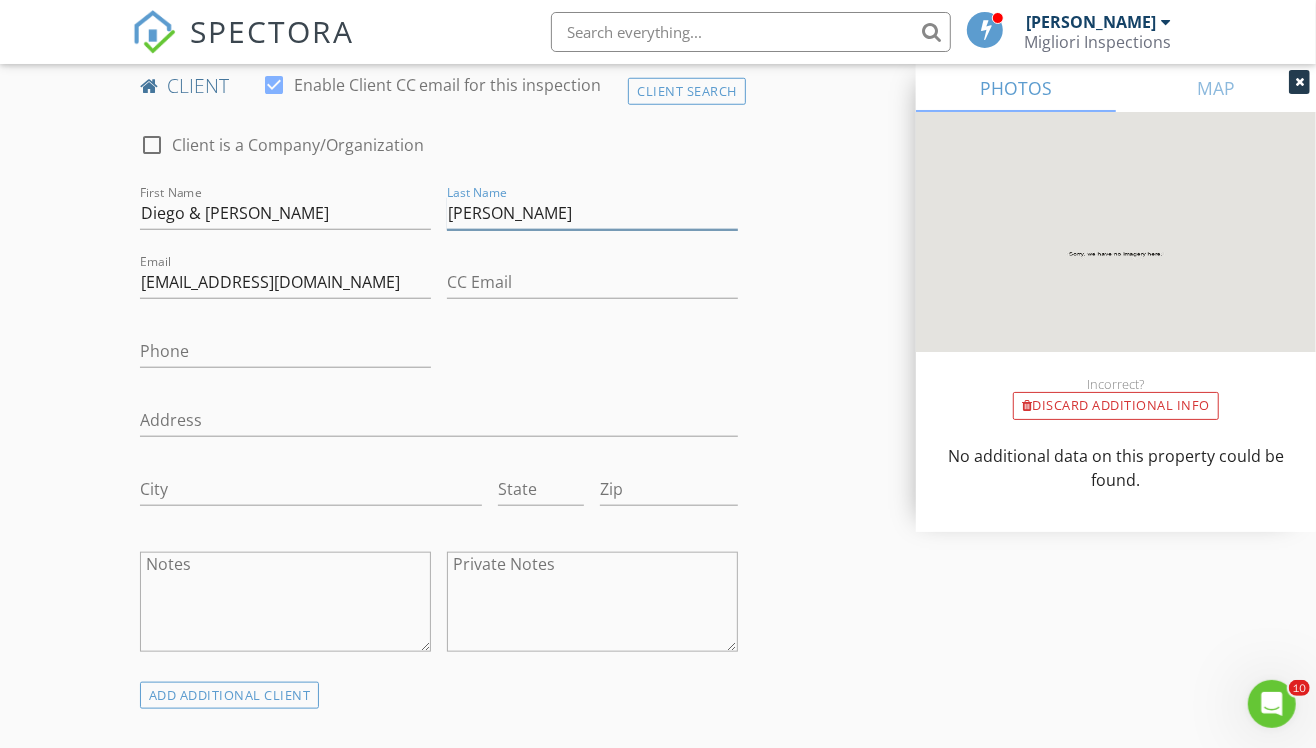 type on "Cruz Lopez" 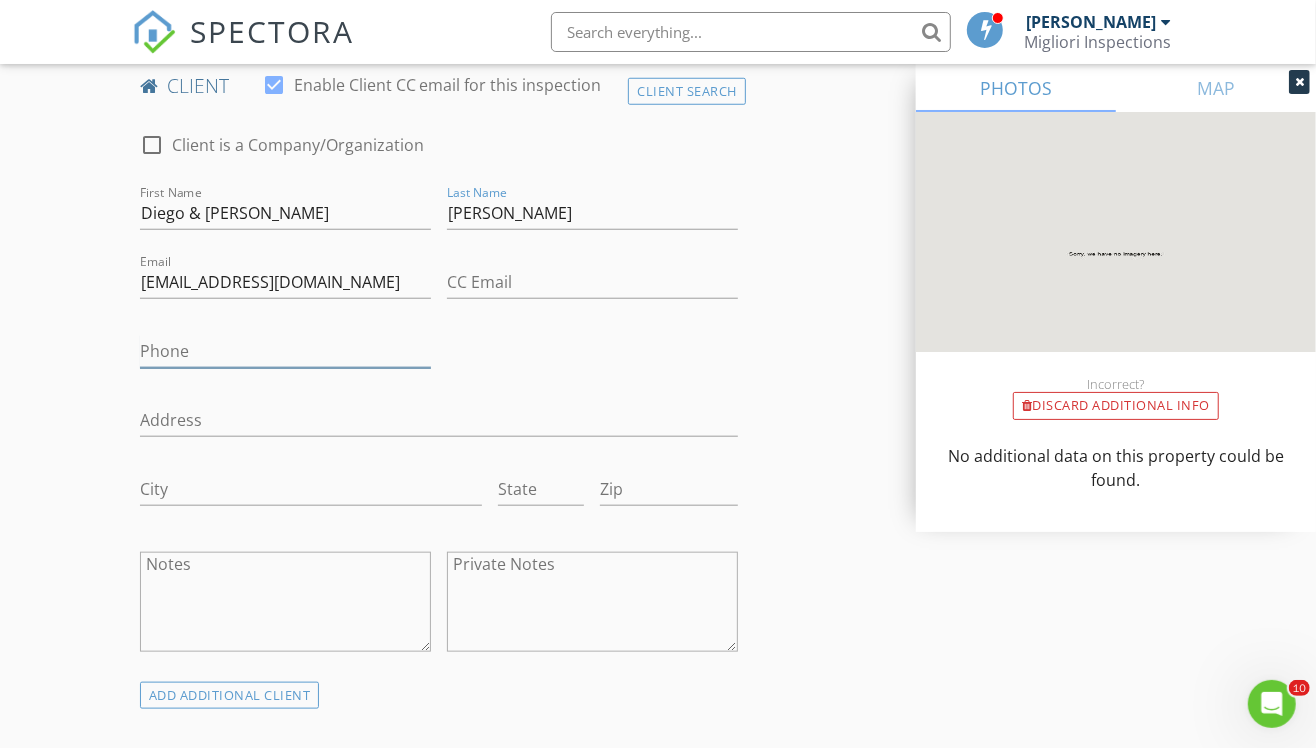 click on "Phone" at bounding box center (285, 351) 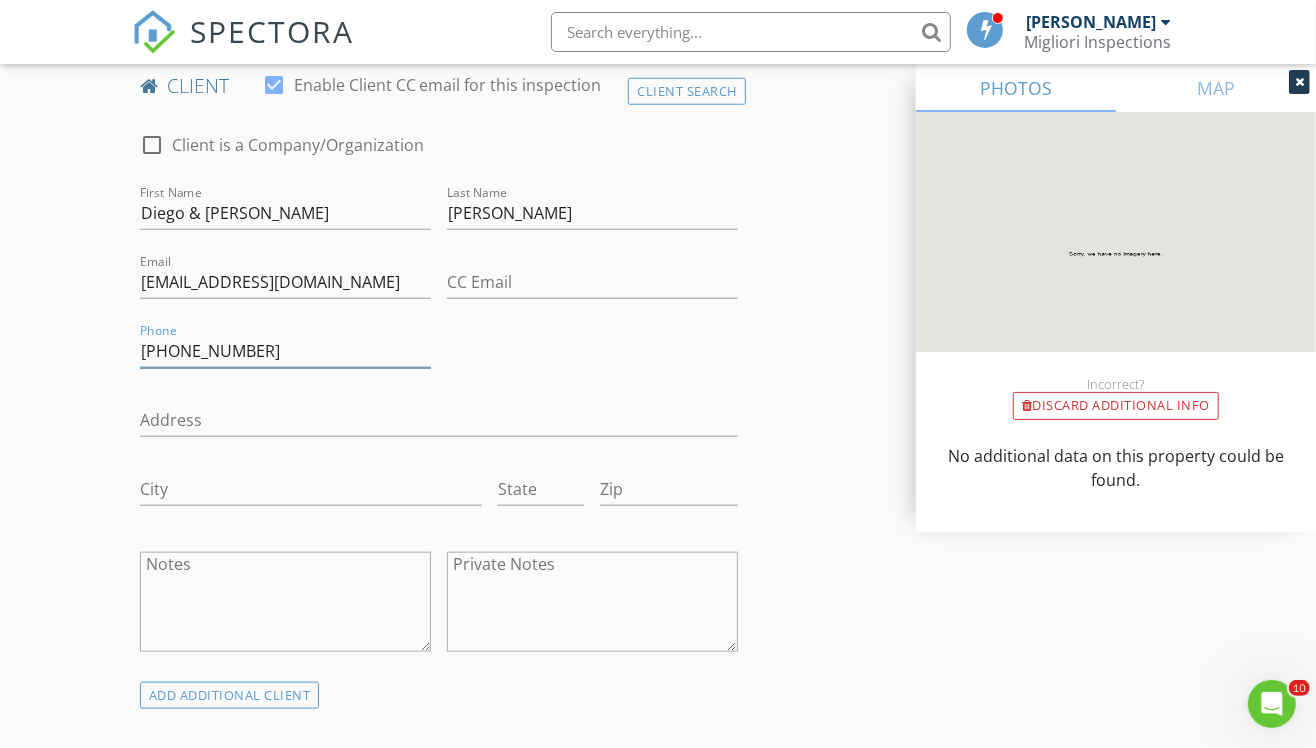 type on "737-932-2144" 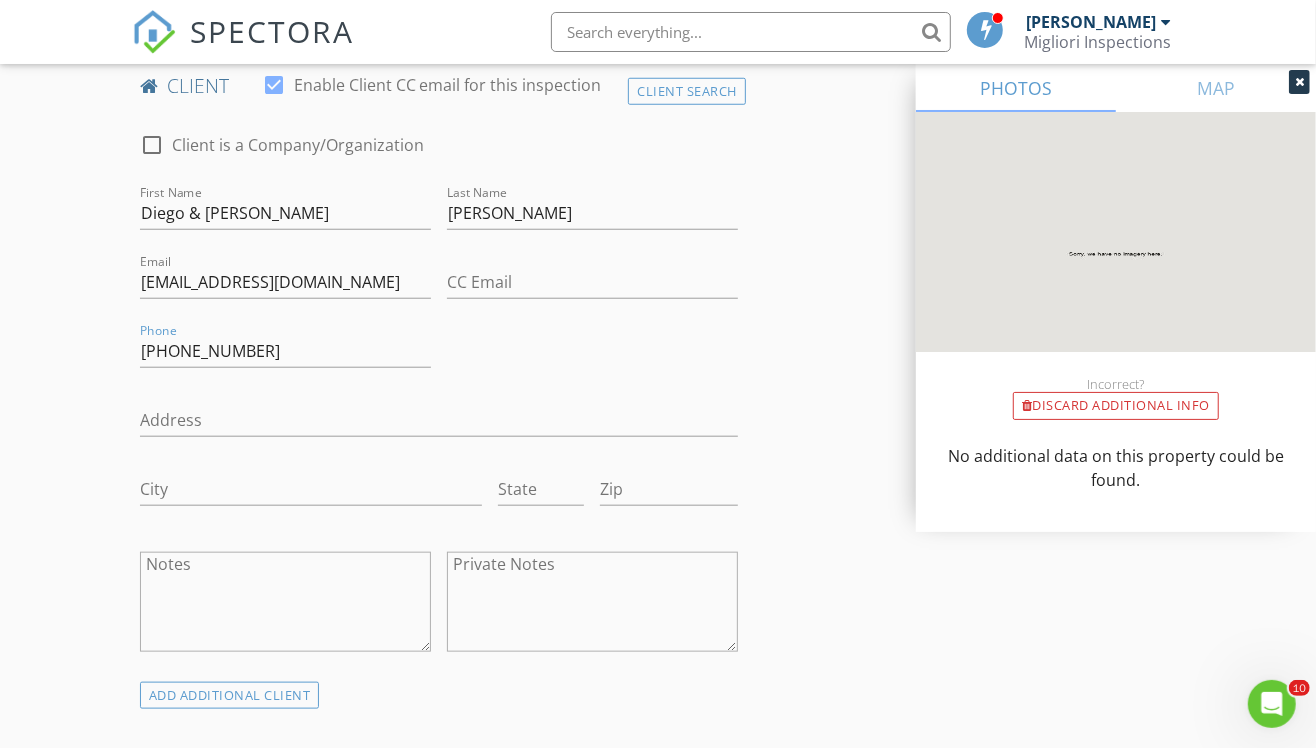 click at bounding box center [1299, 82] 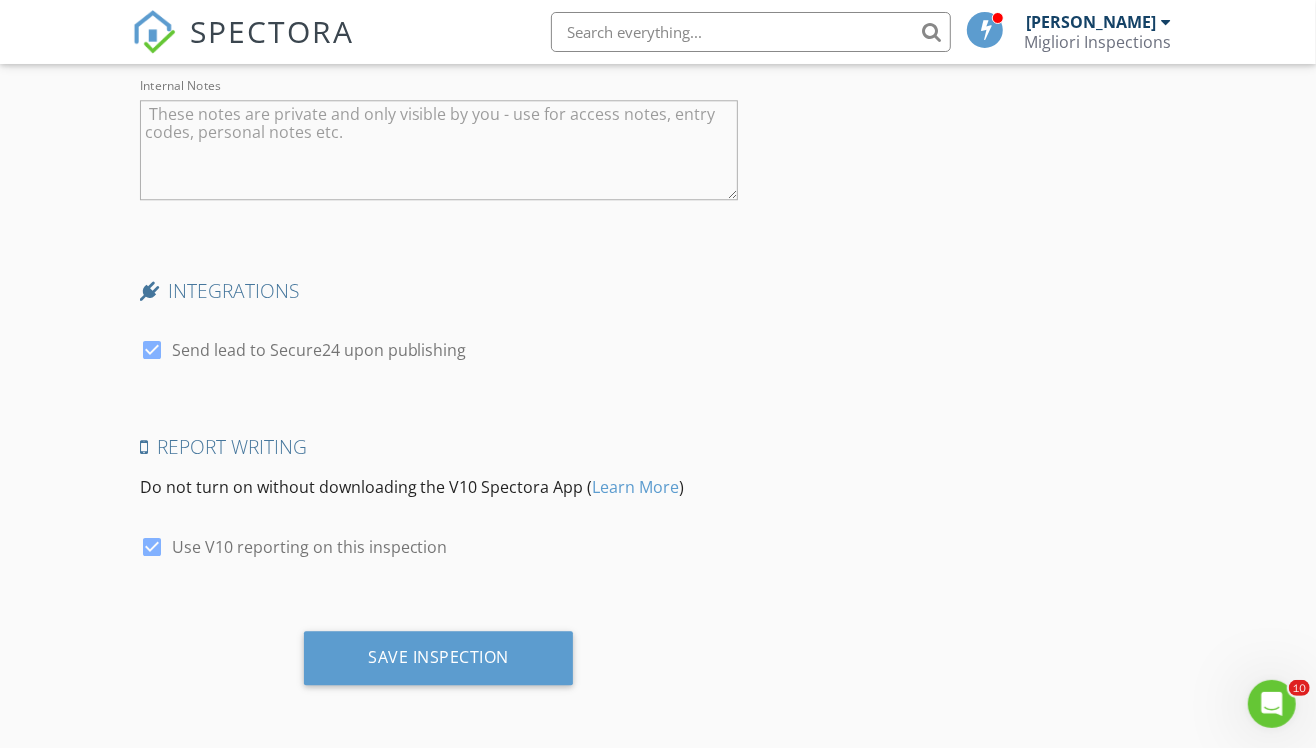 scroll, scrollTop: 3106, scrollLeft: 0, axis: vertical 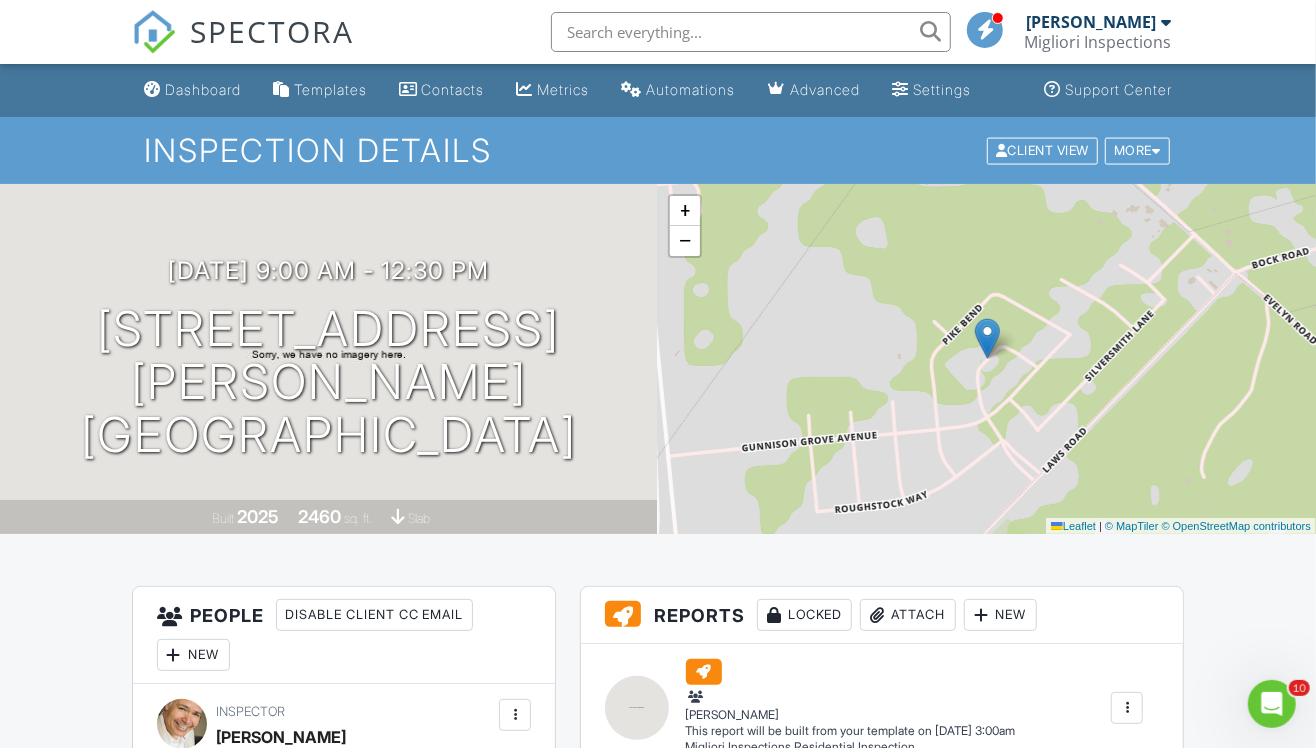 click on "Dashboard" at bounding box center (203, 89) 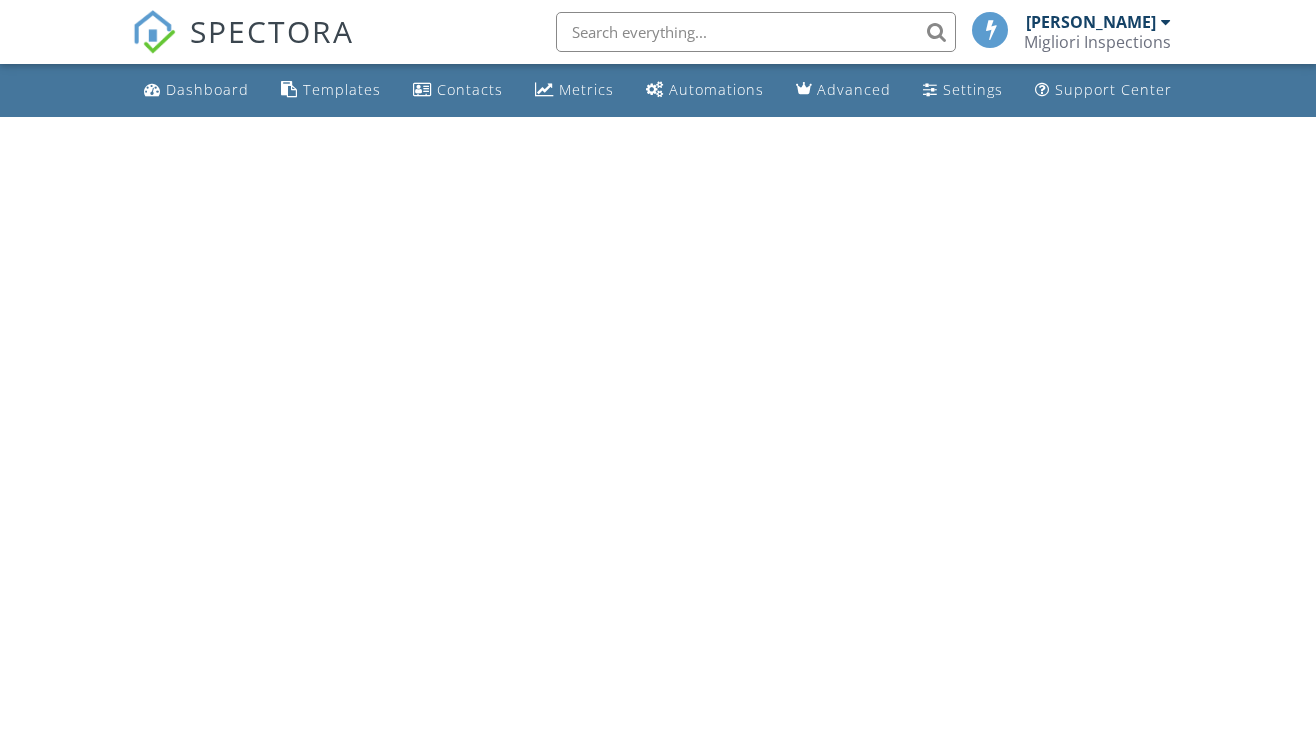 scroll, scrollTop: 0, scrollLeft: 0, axis: both 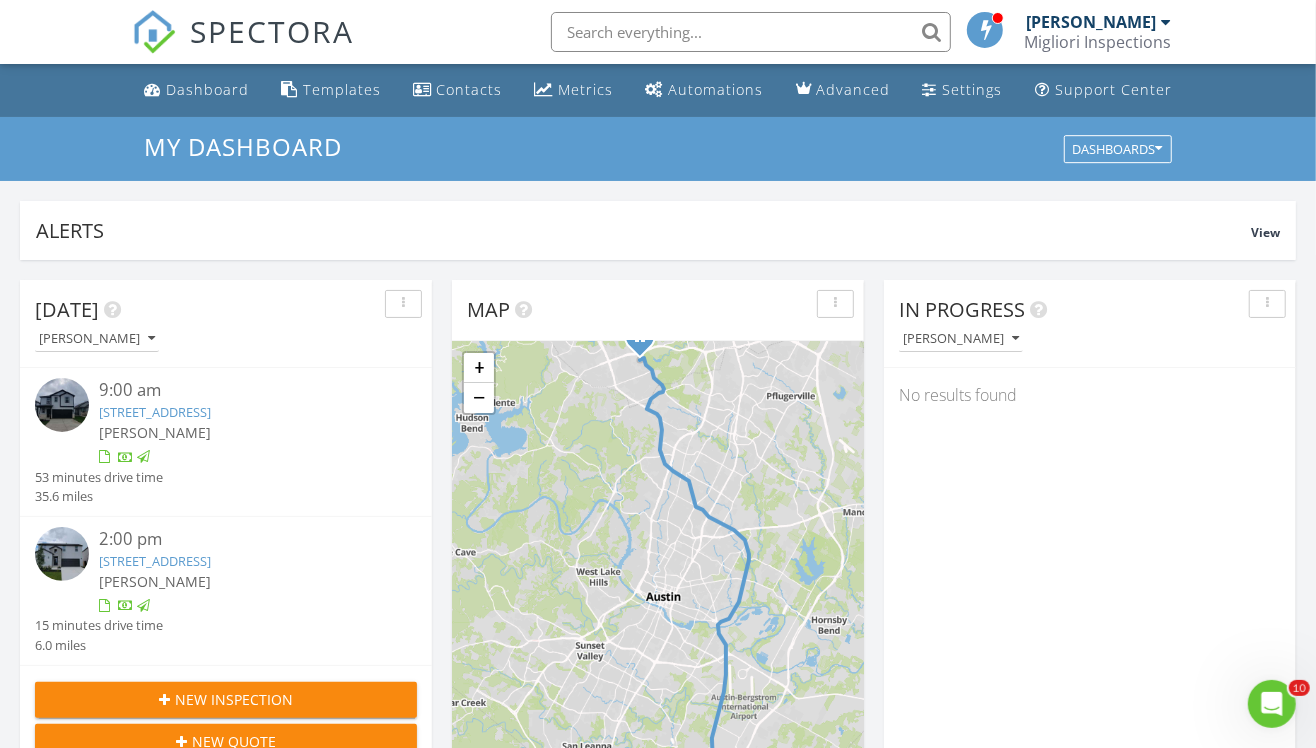 click on "Metrics" at bounding box center [574, 90] 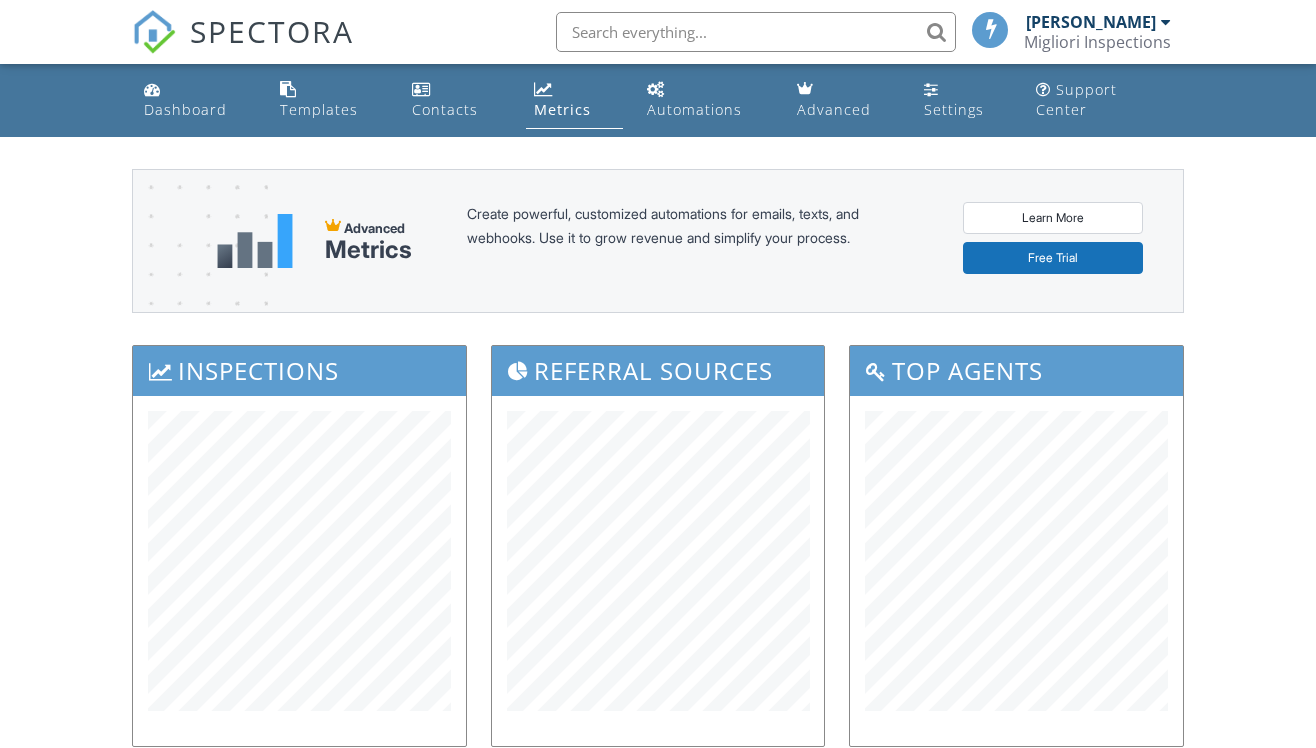 scroll, scrollTop: 0, scrollLeft: 0, axis: both 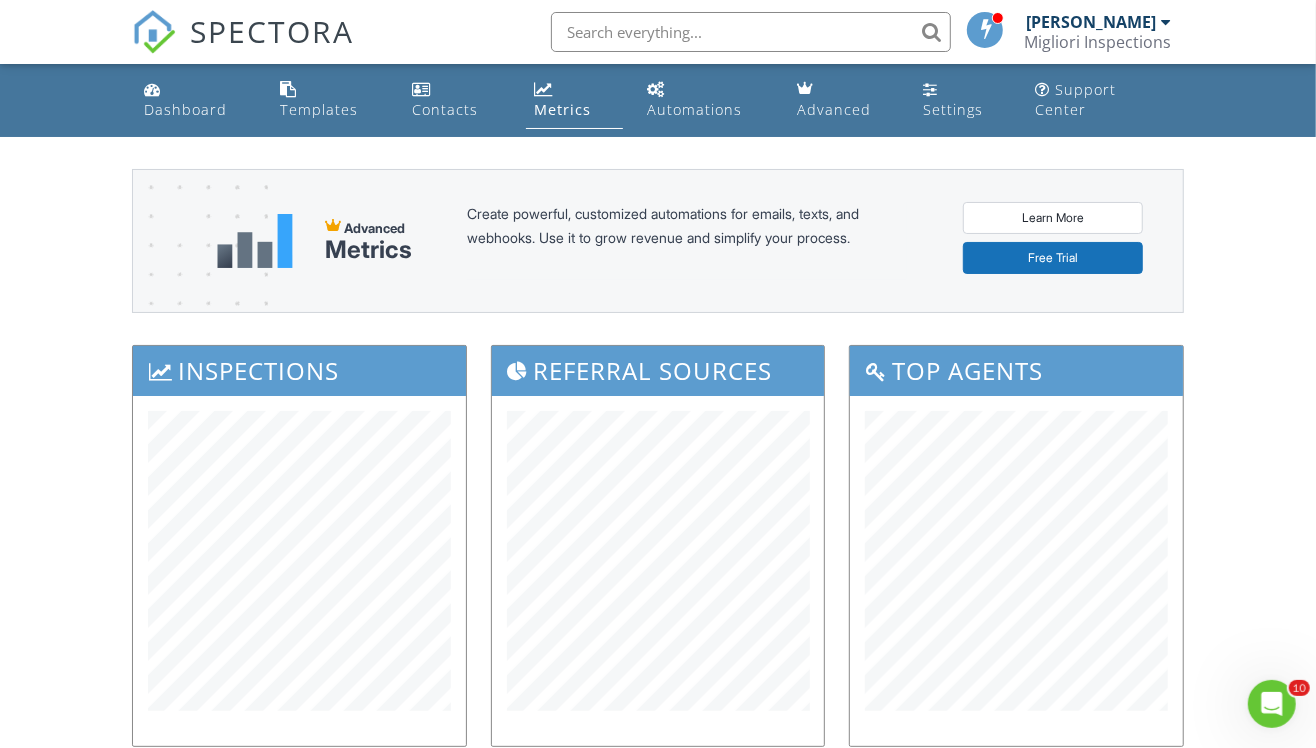 click on "Dashboard" at bounding box center [185, 109] 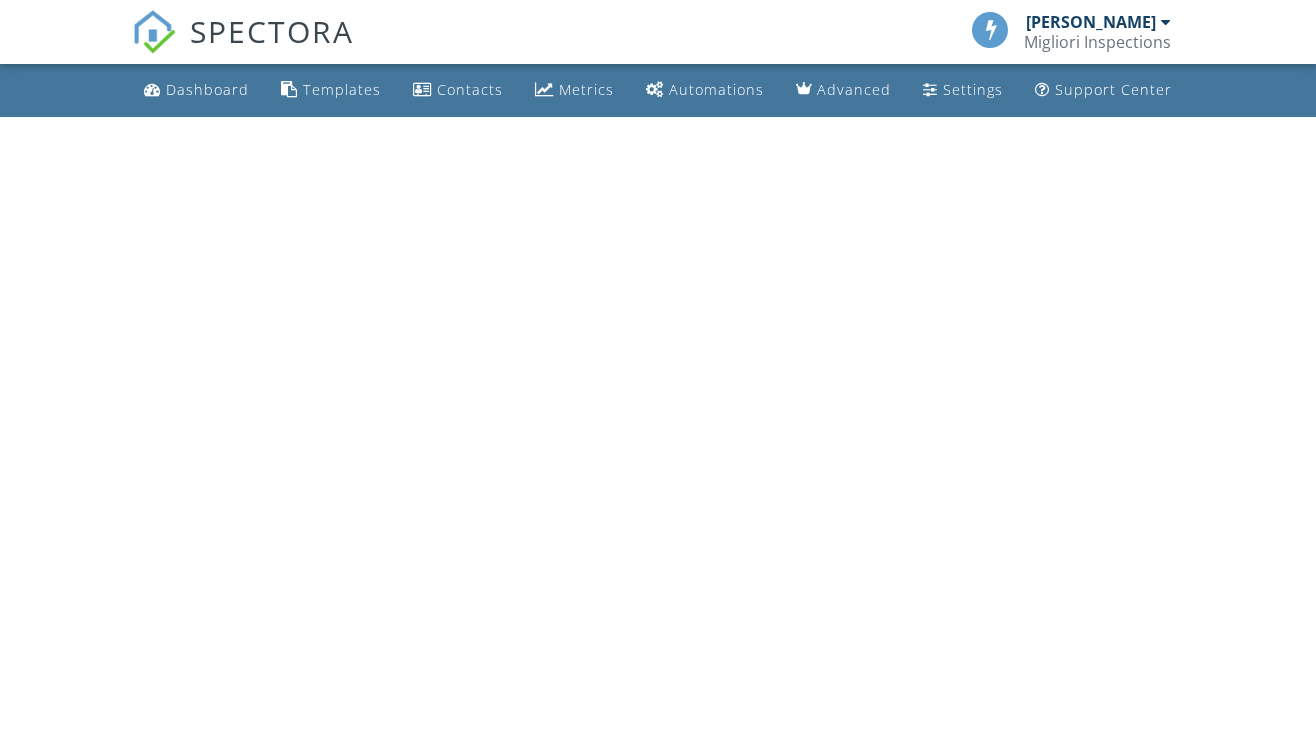 scroll, scrollTop: 0, scrollLeft: 0, axis: both 